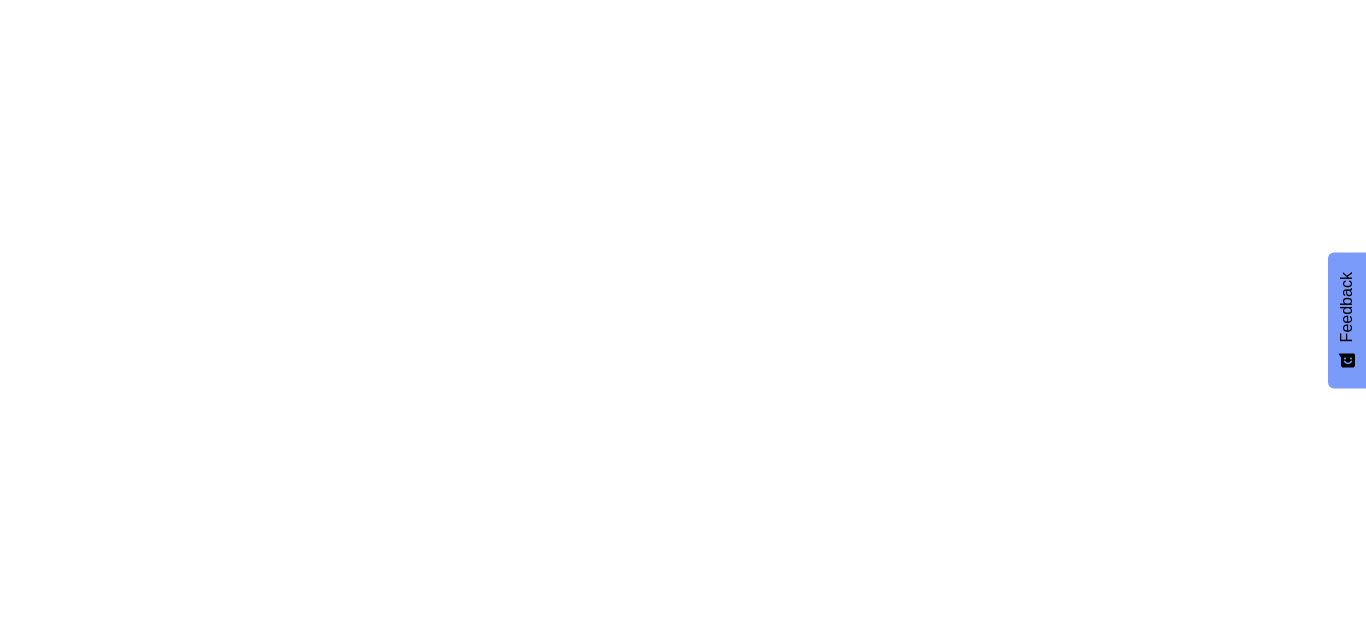 scroll, scrollTop: 0, scrollLeft: 0, axis: both 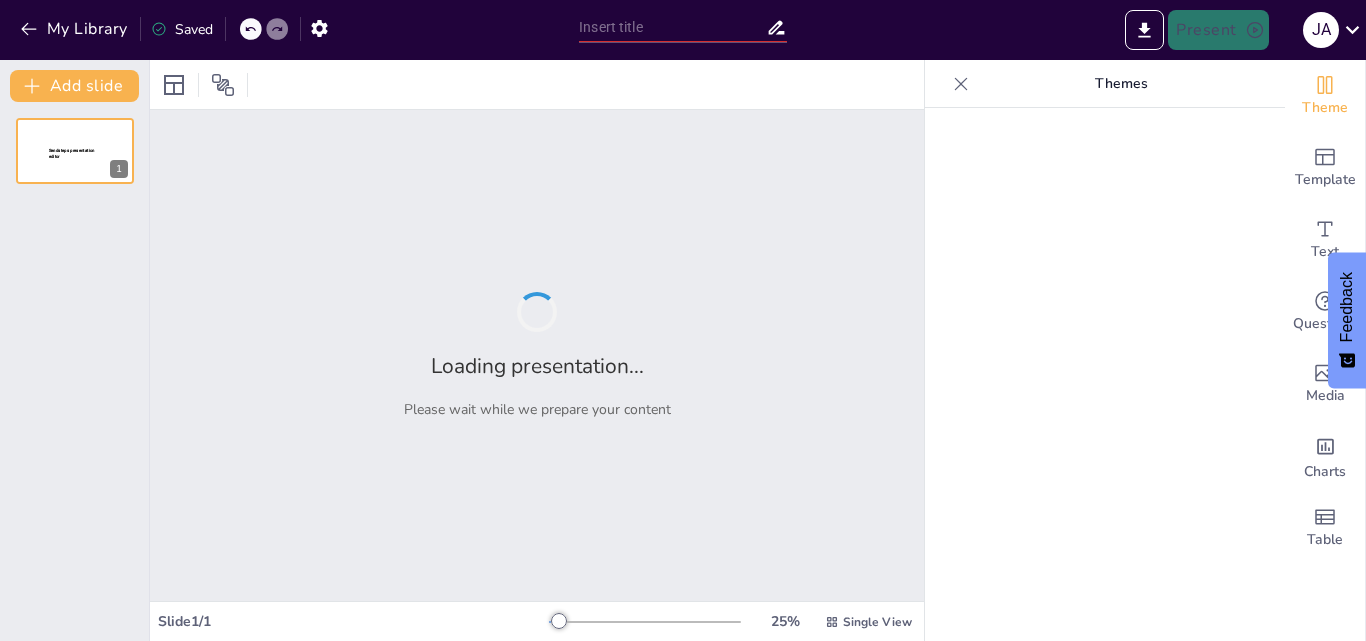 type on "Evaluación del Impacto de la IA en el Rendimiento Académico Estudiantil" 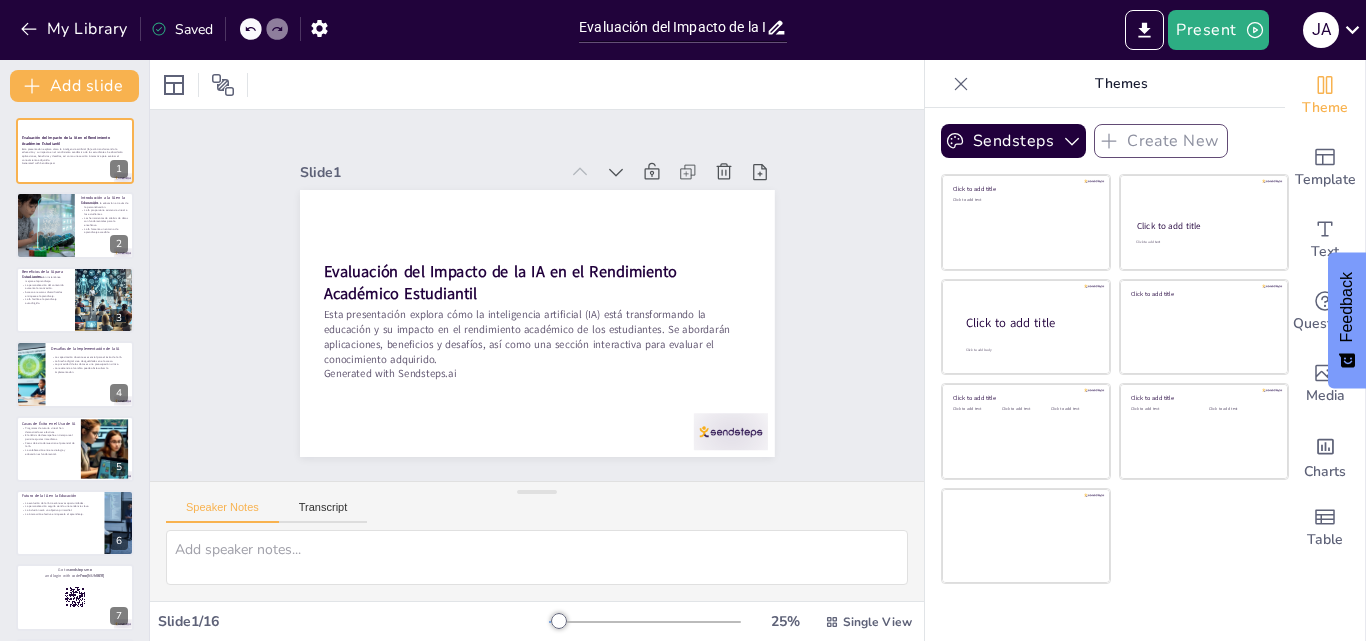 checkbox on "true" 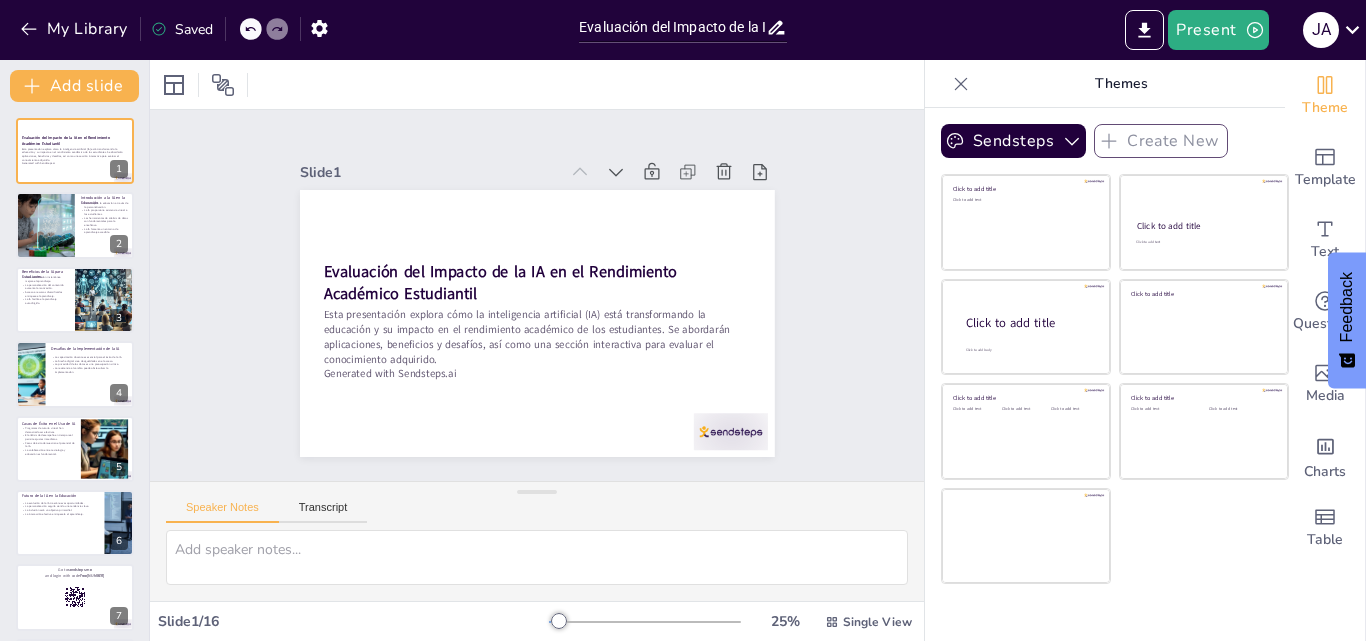 checkbox on "true" 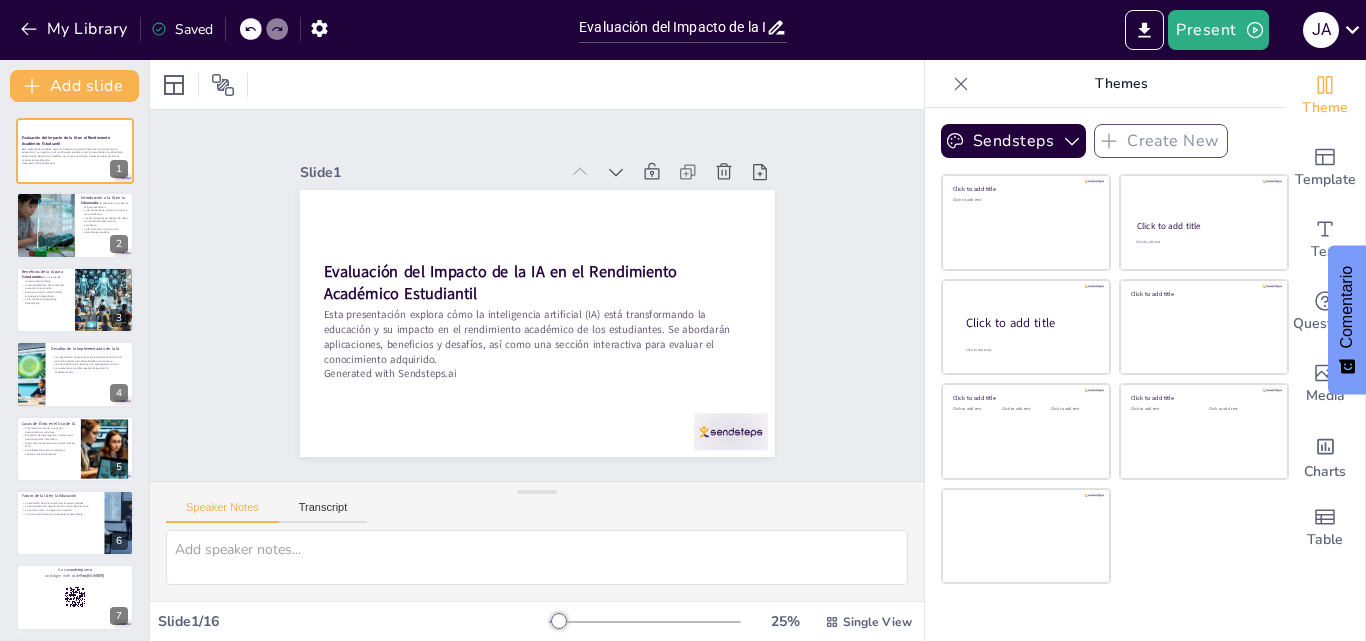 checkbox on "true" 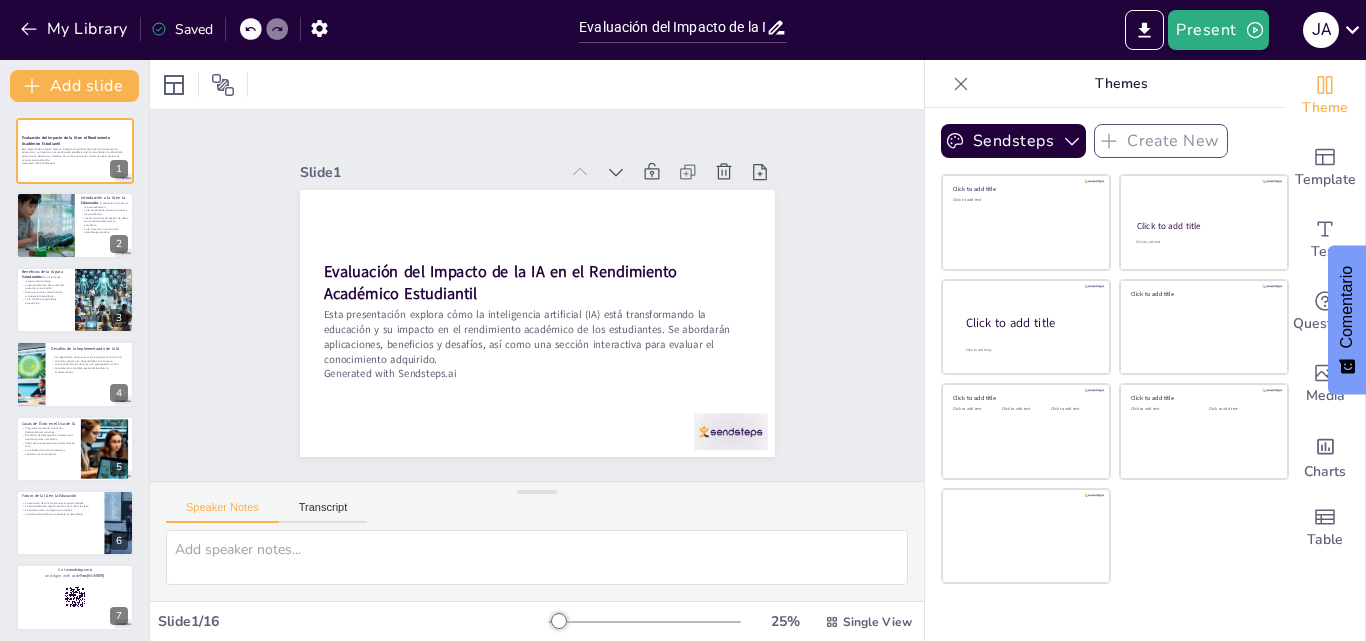 checkbox on "true" 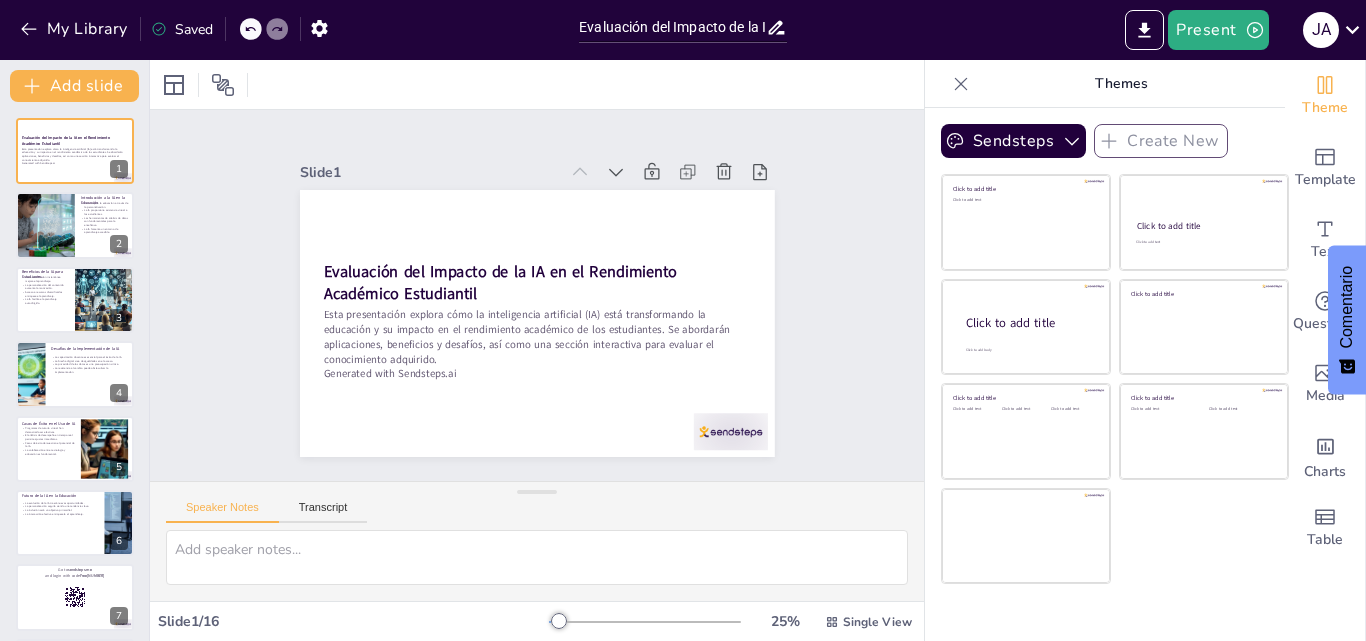 checkbox on "true" 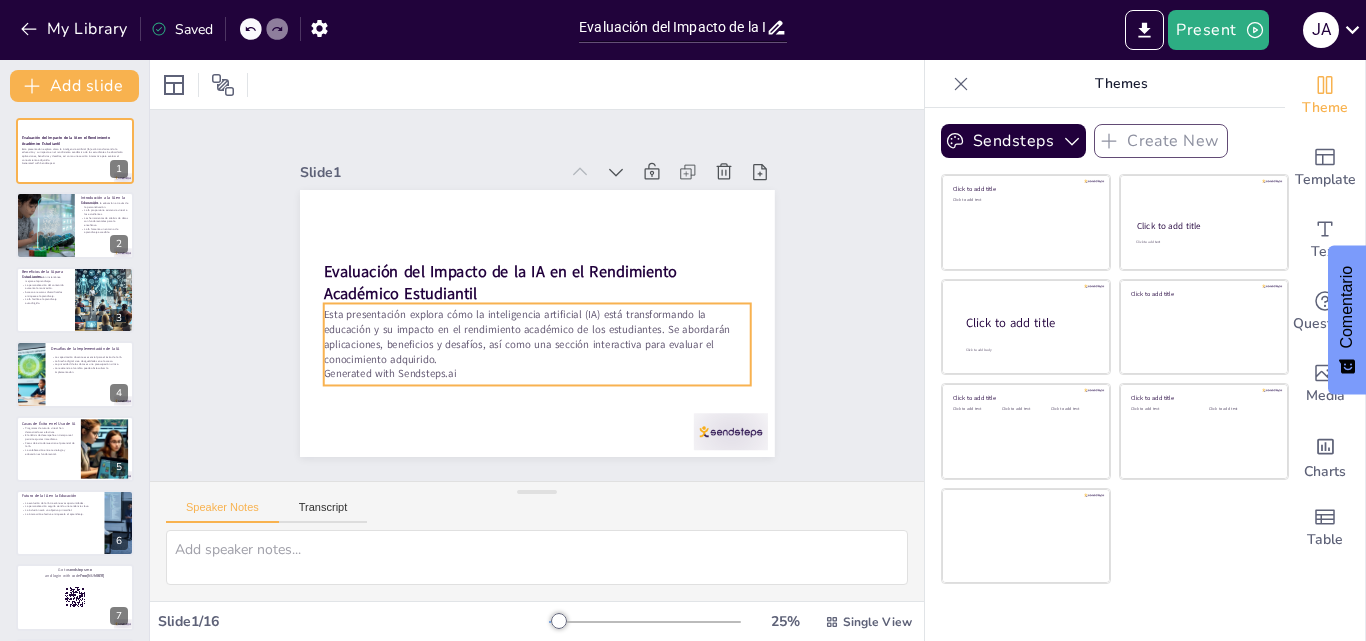 checkbox on "true" 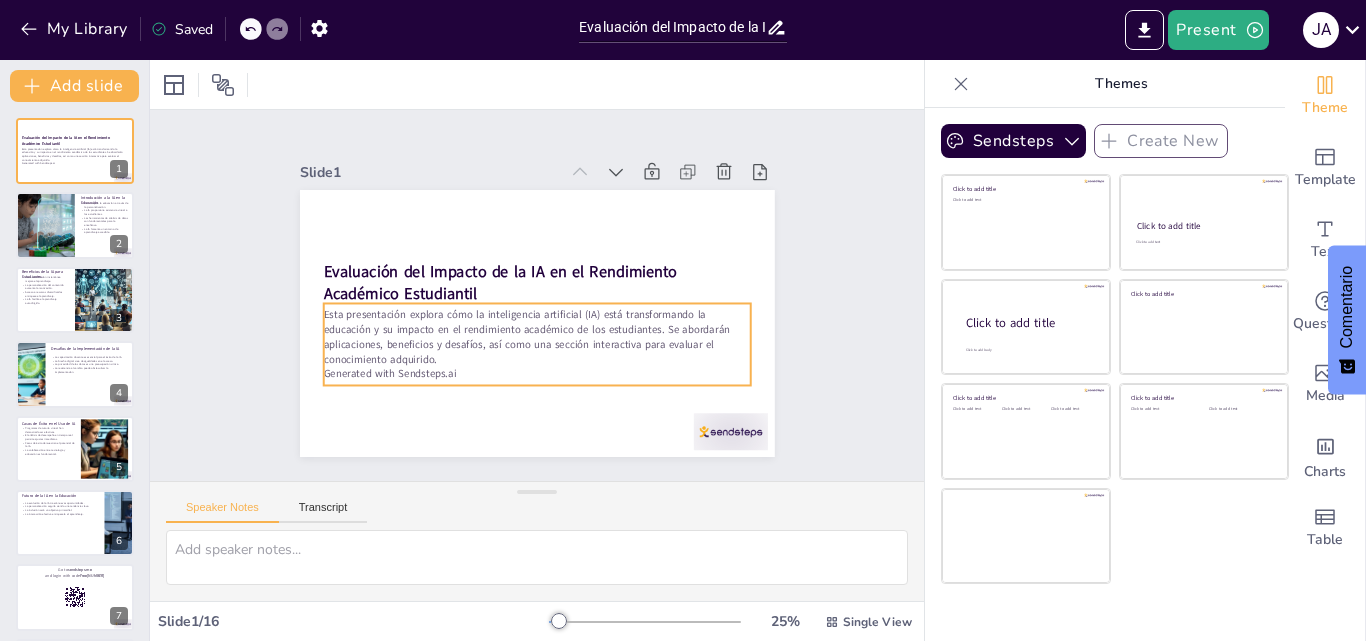 checkbox on "true" 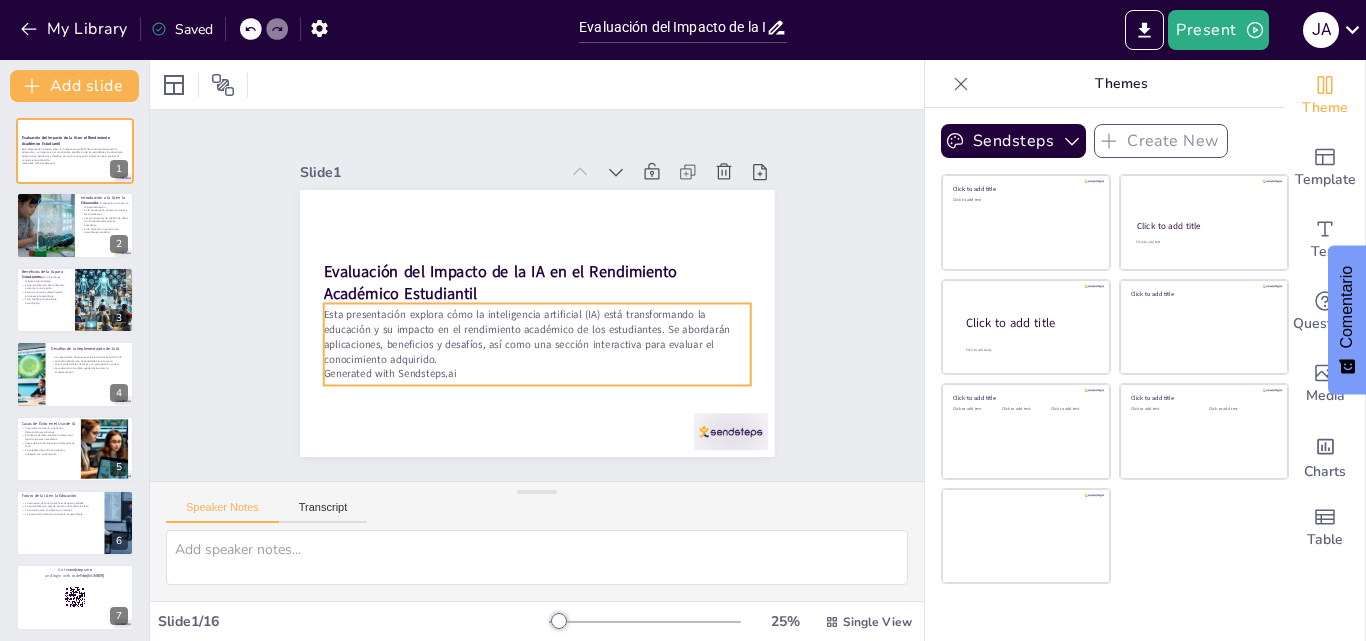 checkbox on "true" 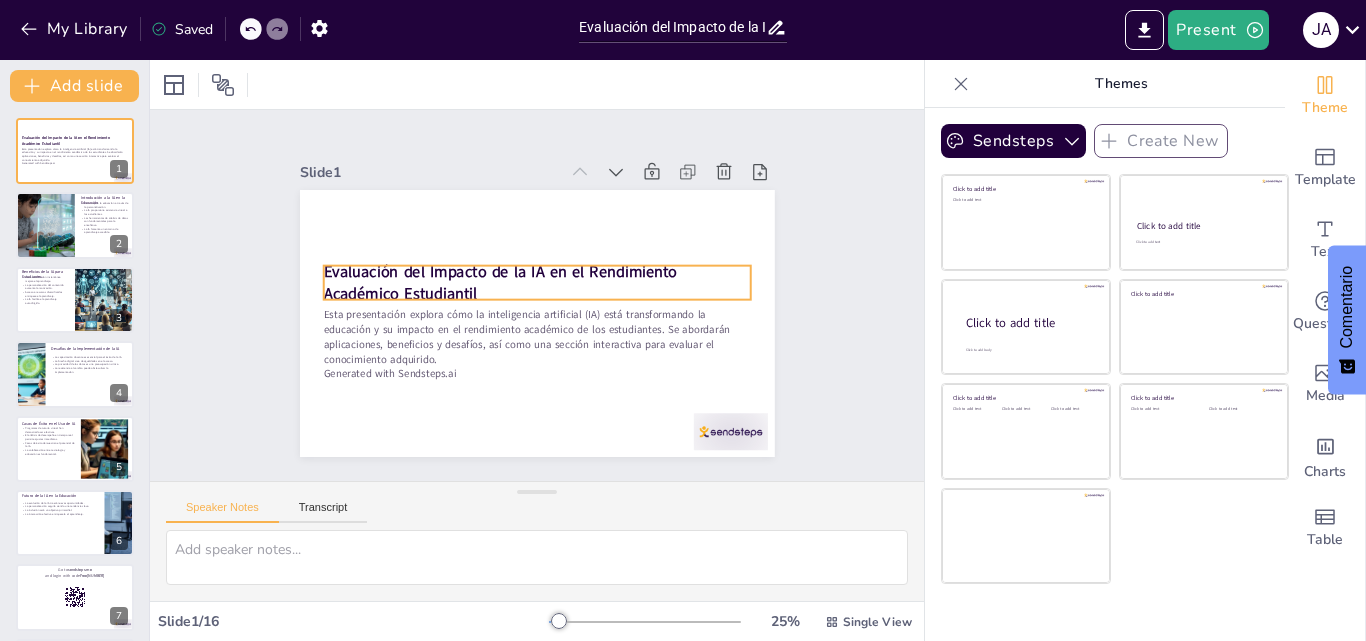 checkbox on "true" 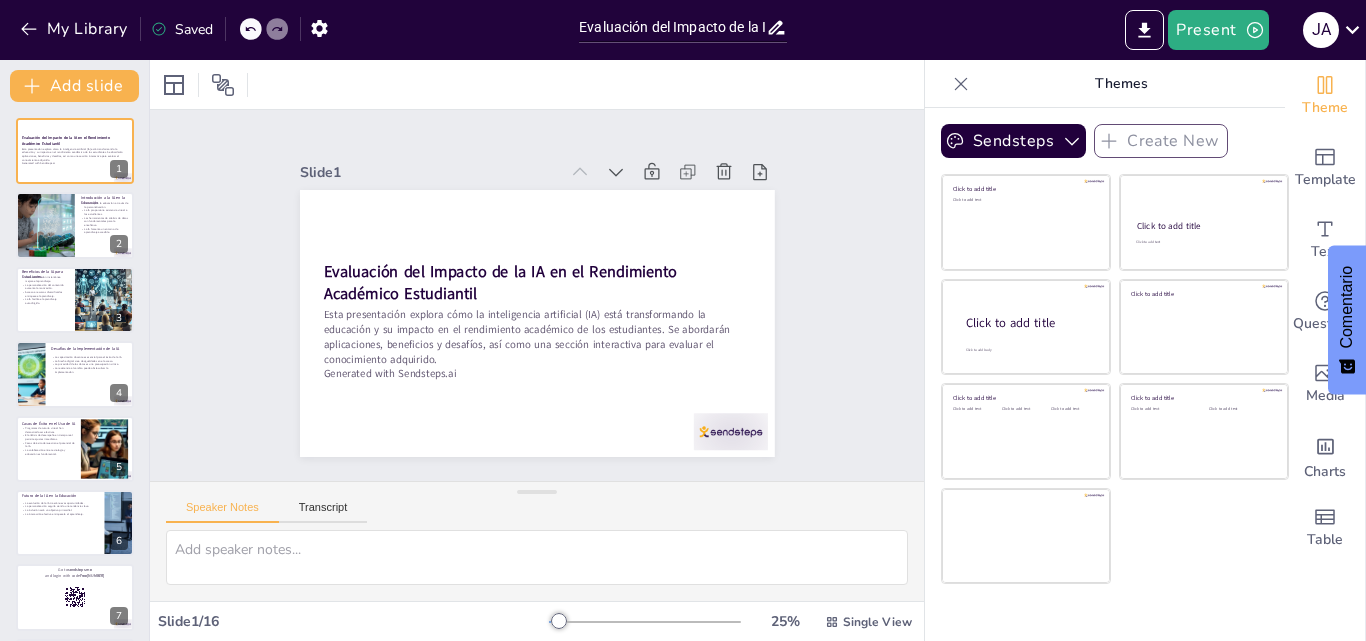 checkbox on "true" 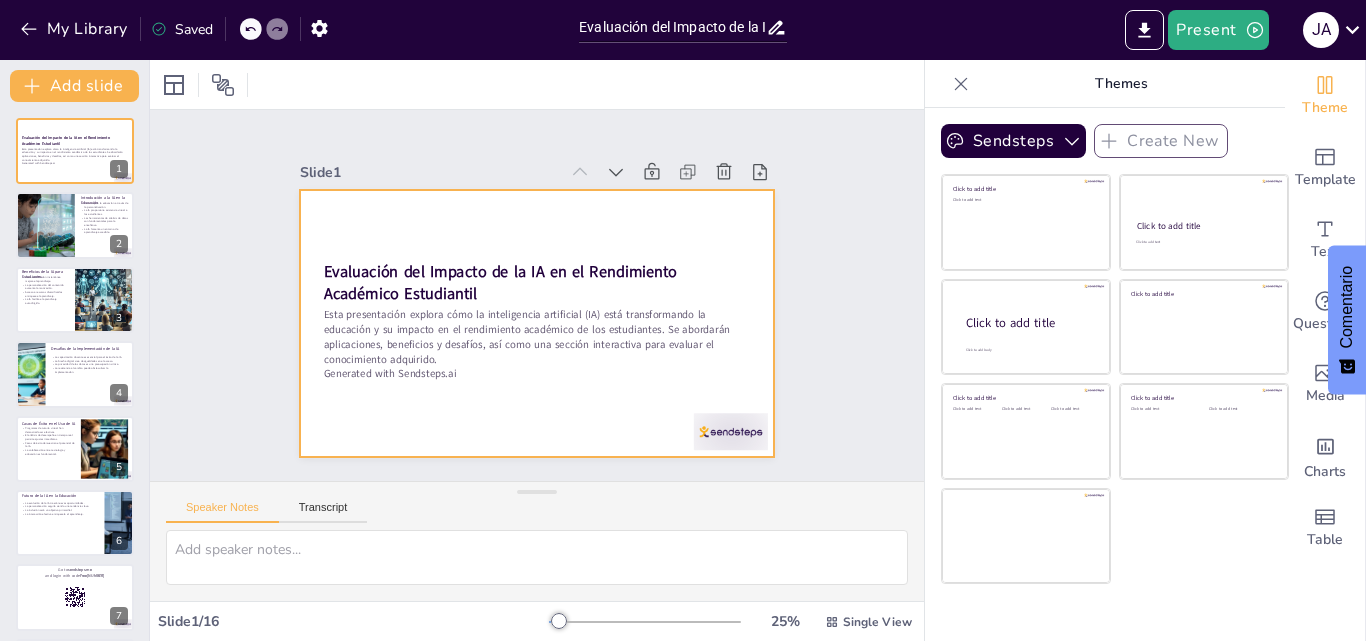 checkbox on "true" 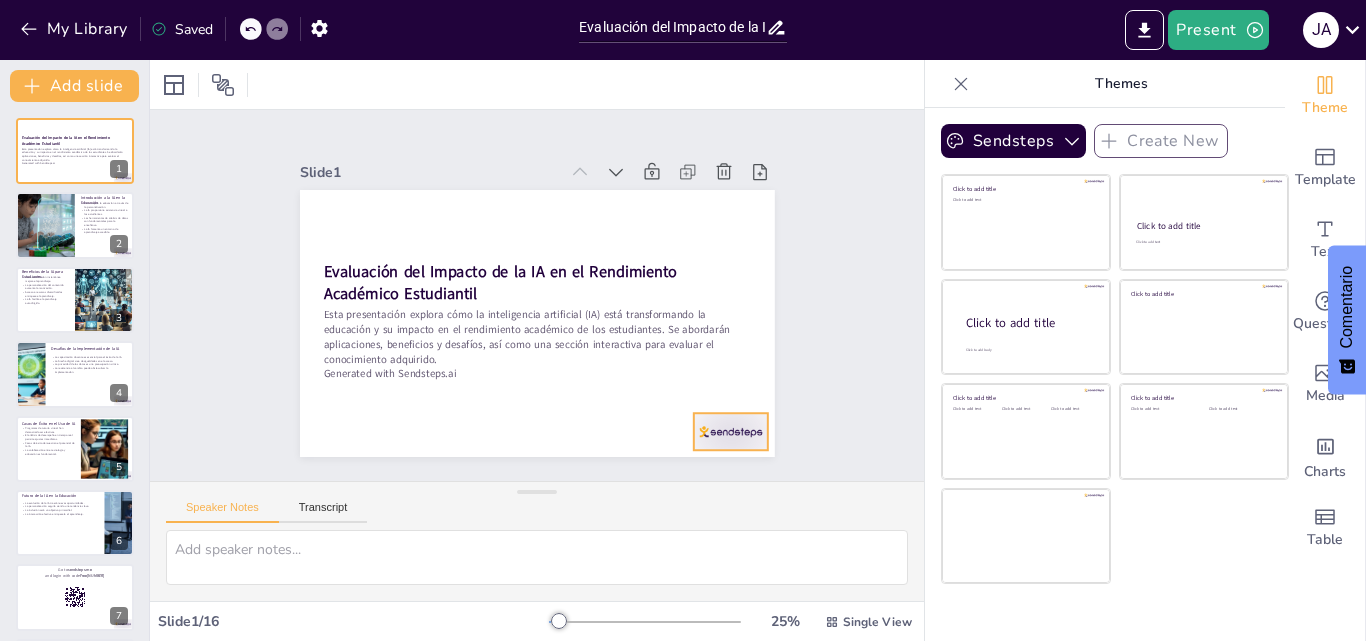 click at bounding box center (716, 451) 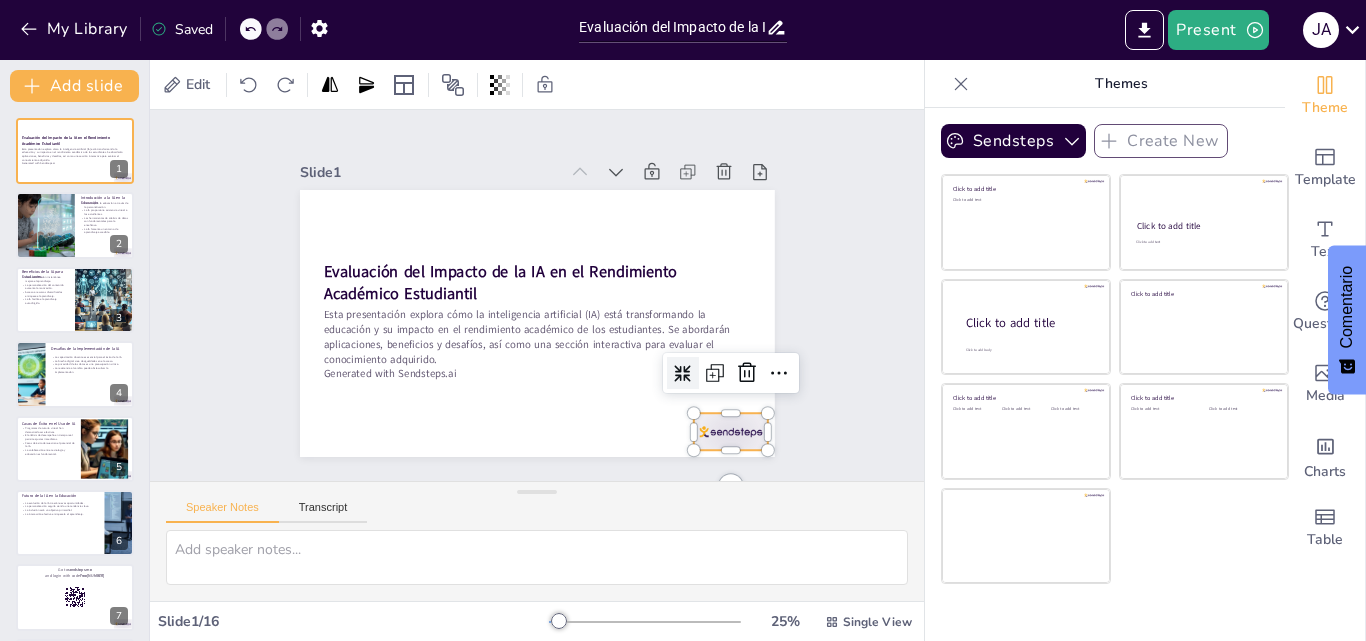 checkbox on "true" 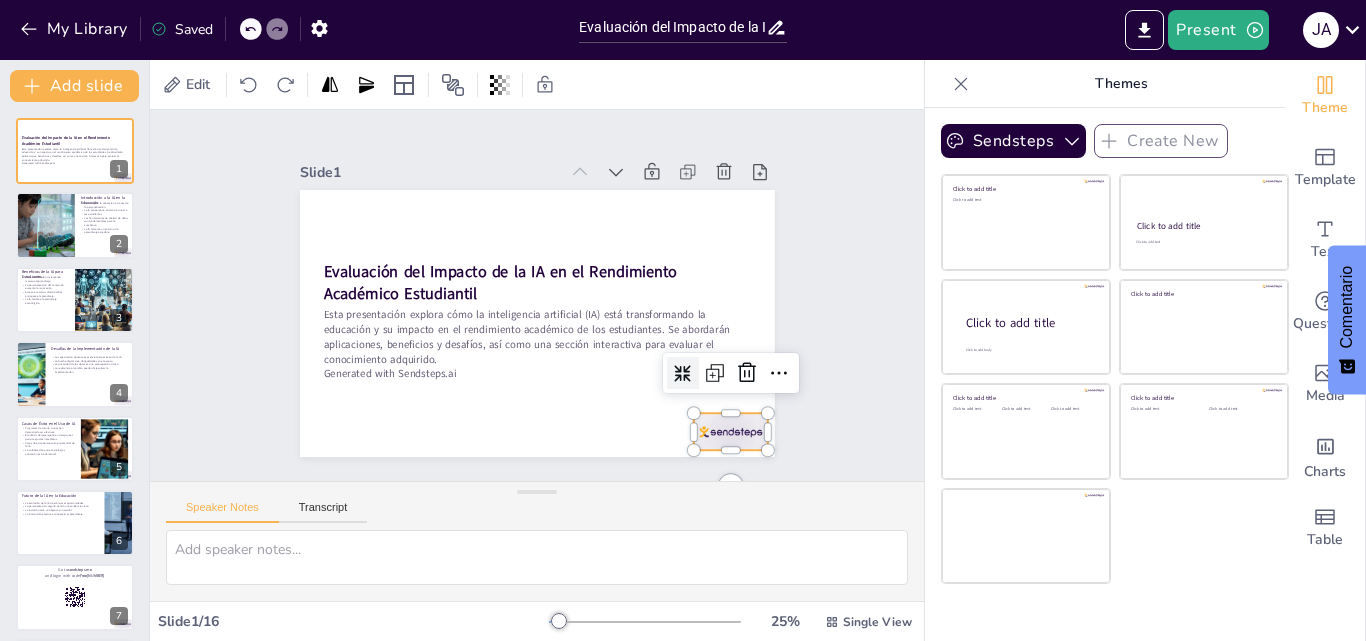 checkbox on "true" 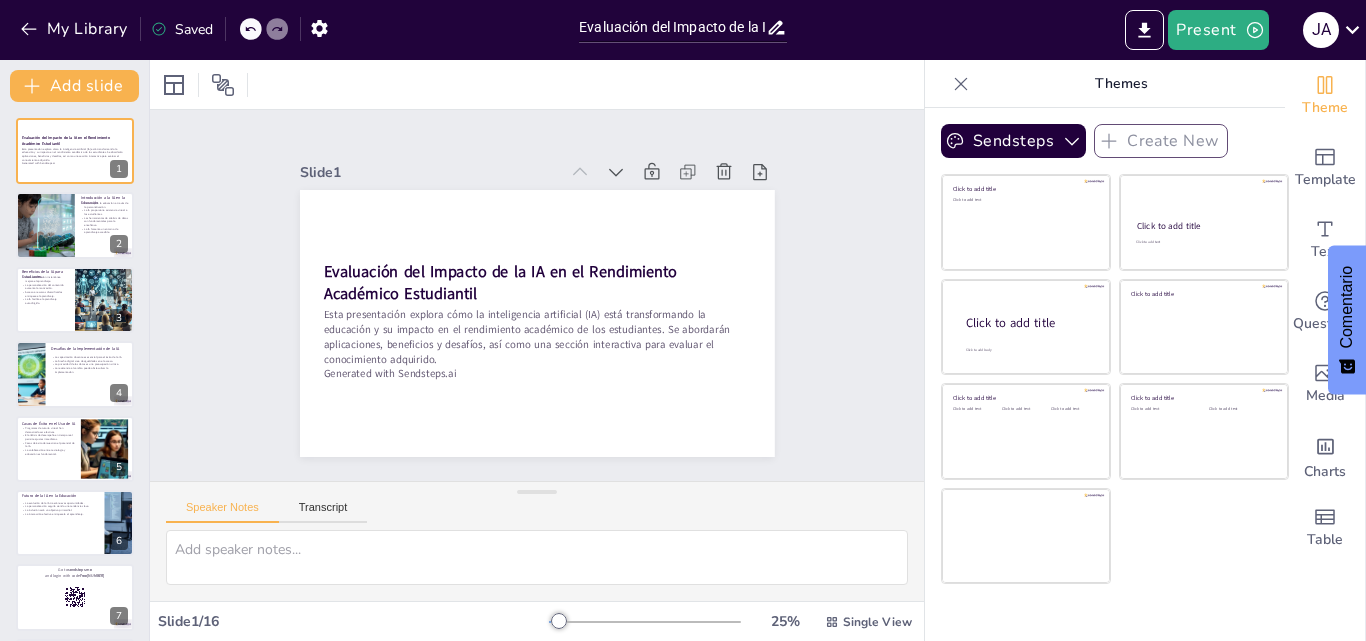 checkbox on "true" 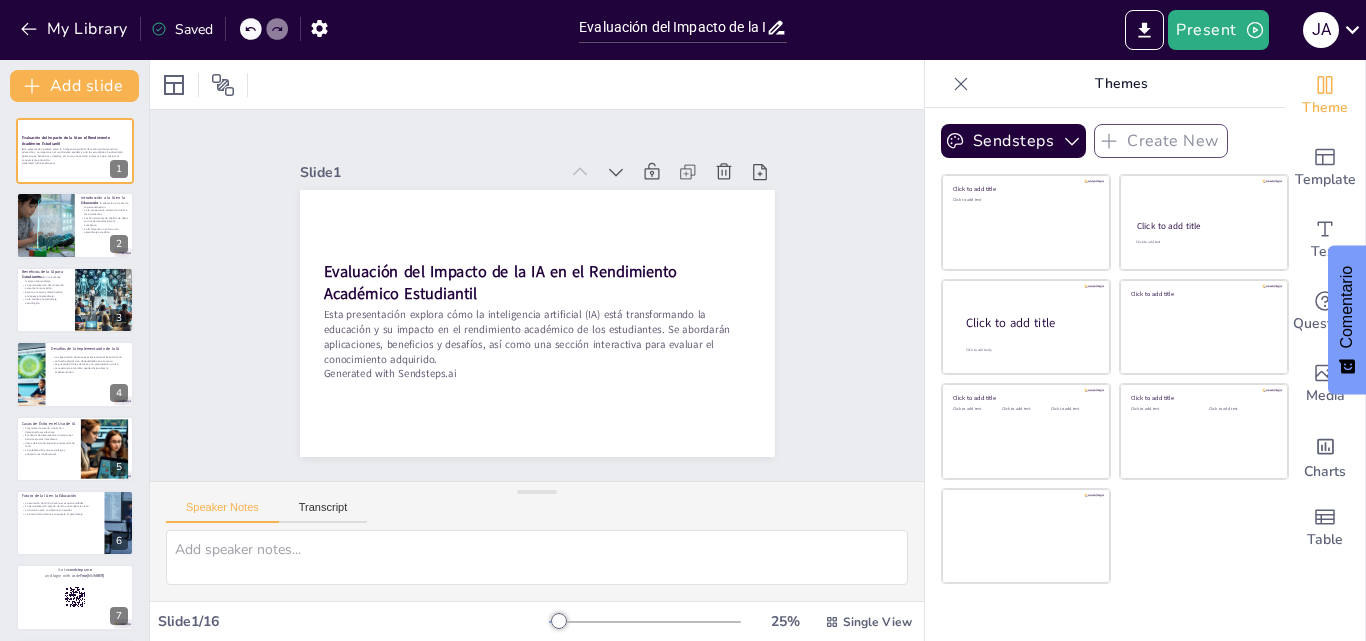 checkbox on "true" 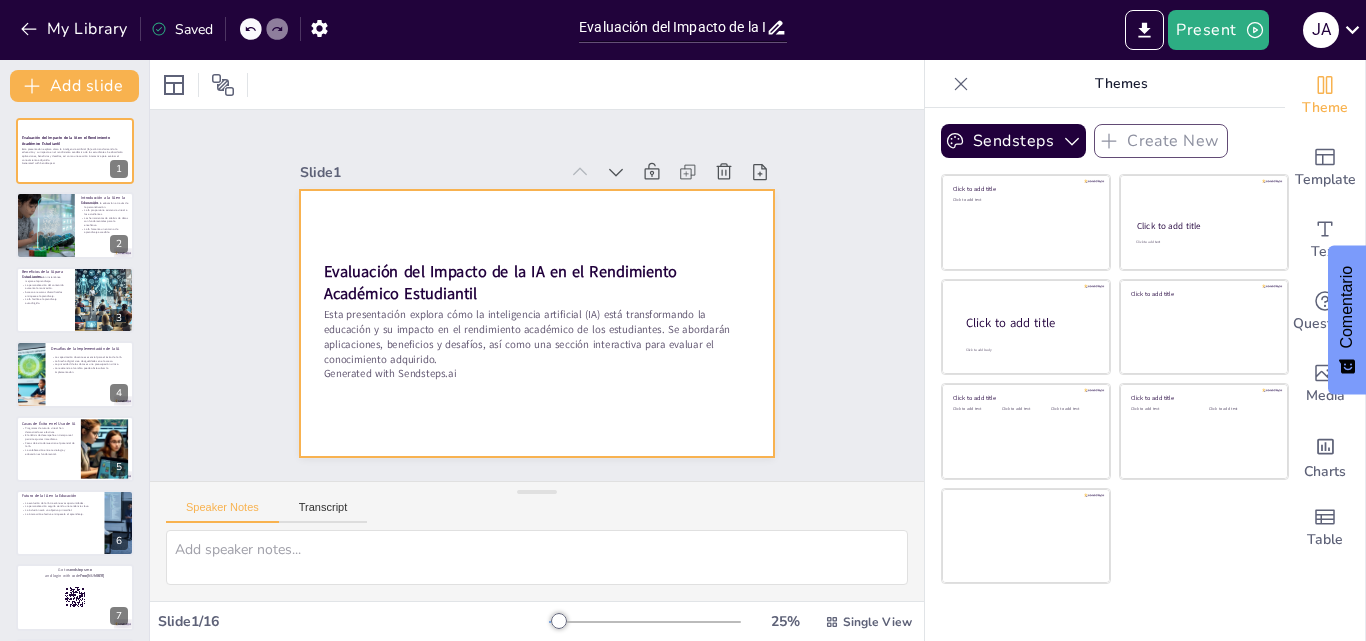 checkbox on "true" 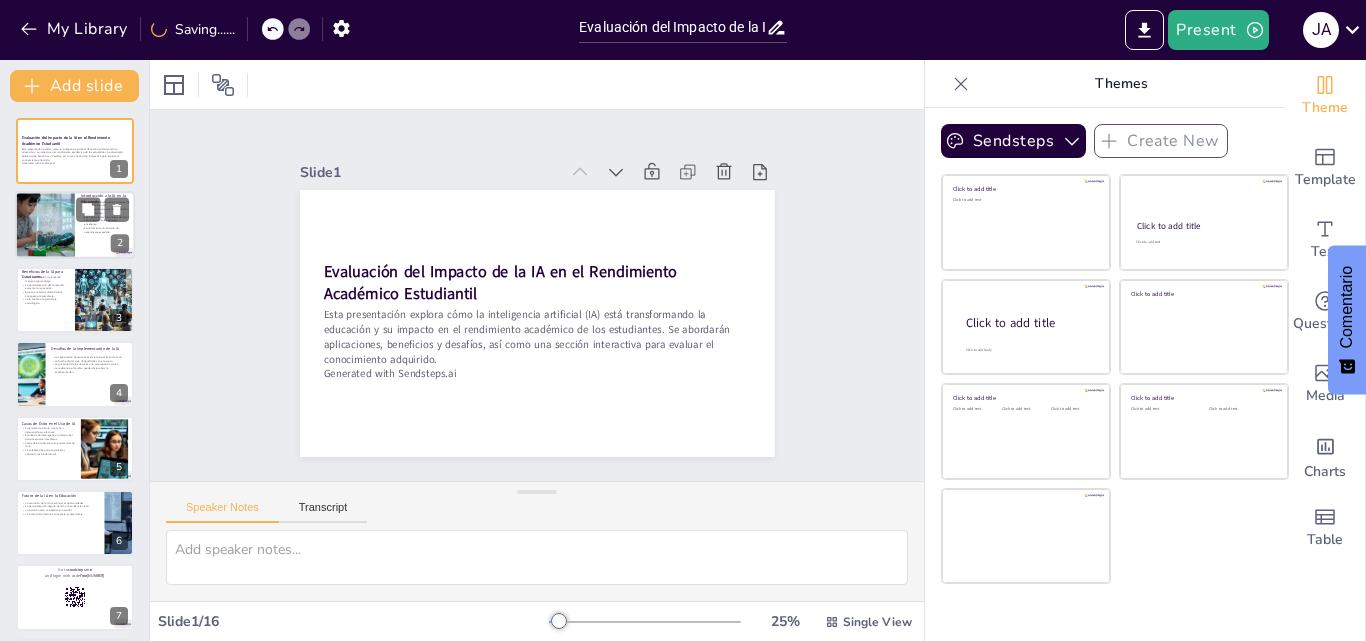 checkbox on "true" 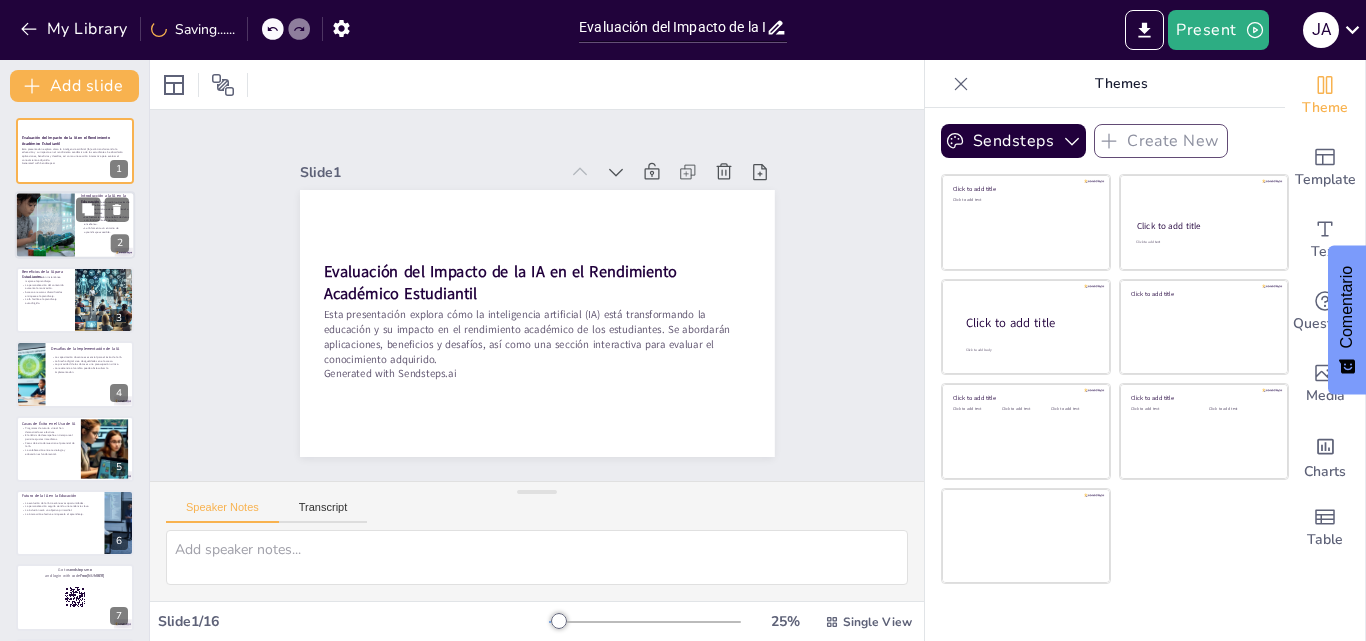 checkbox on "true" 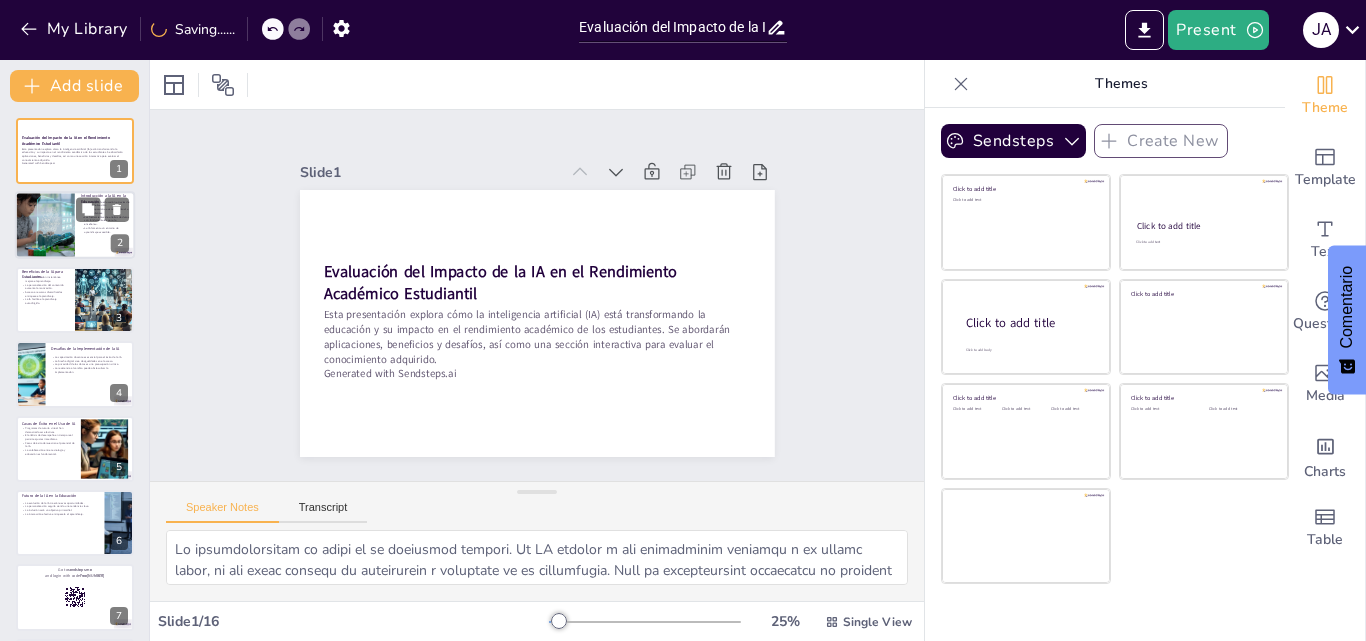 checkbox on "true" 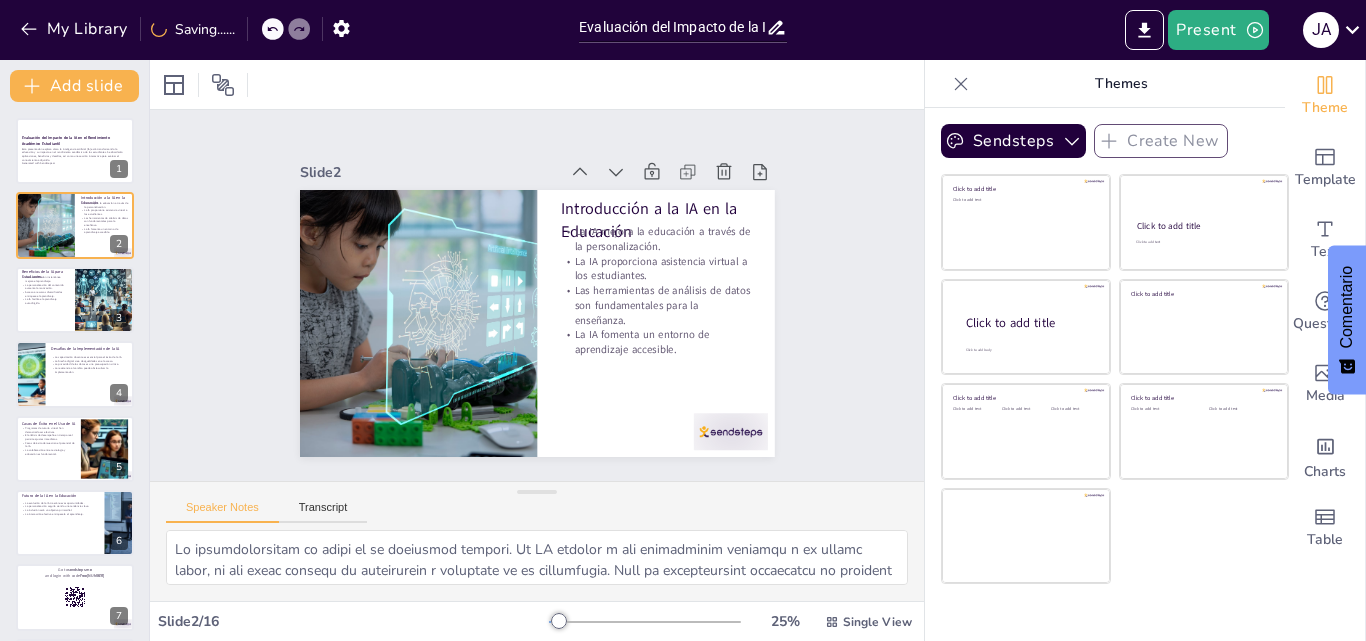 checkbox on "true" 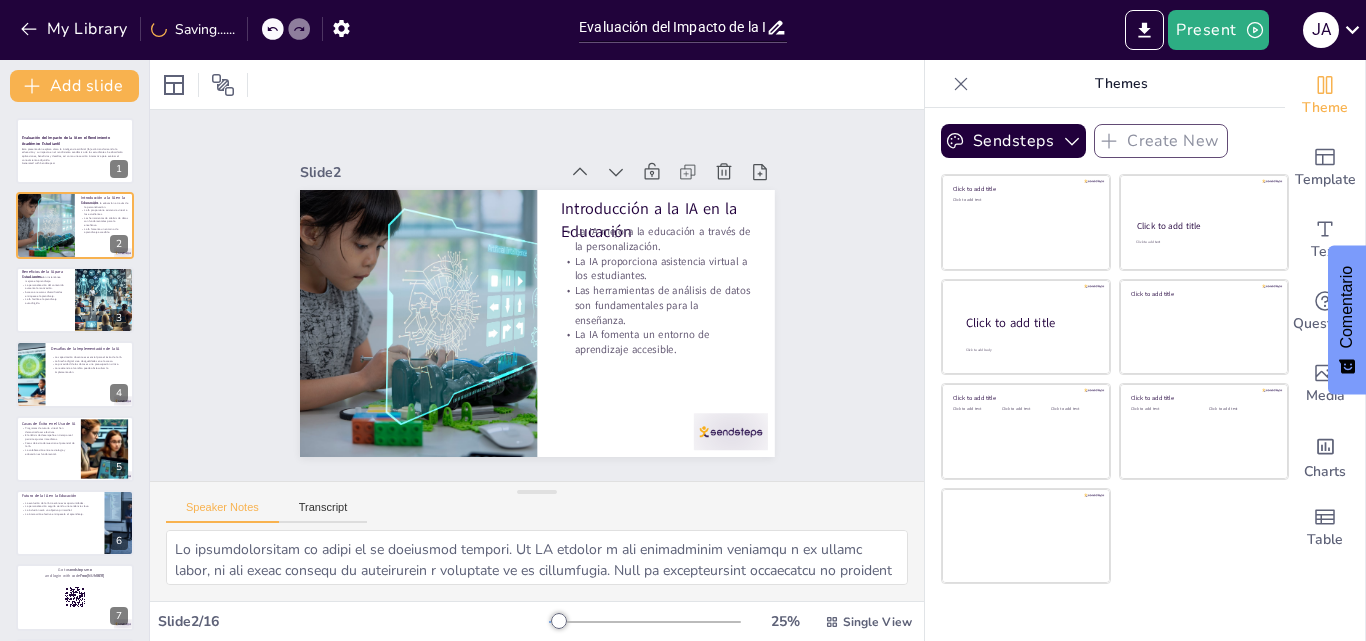 checkbox on "true" 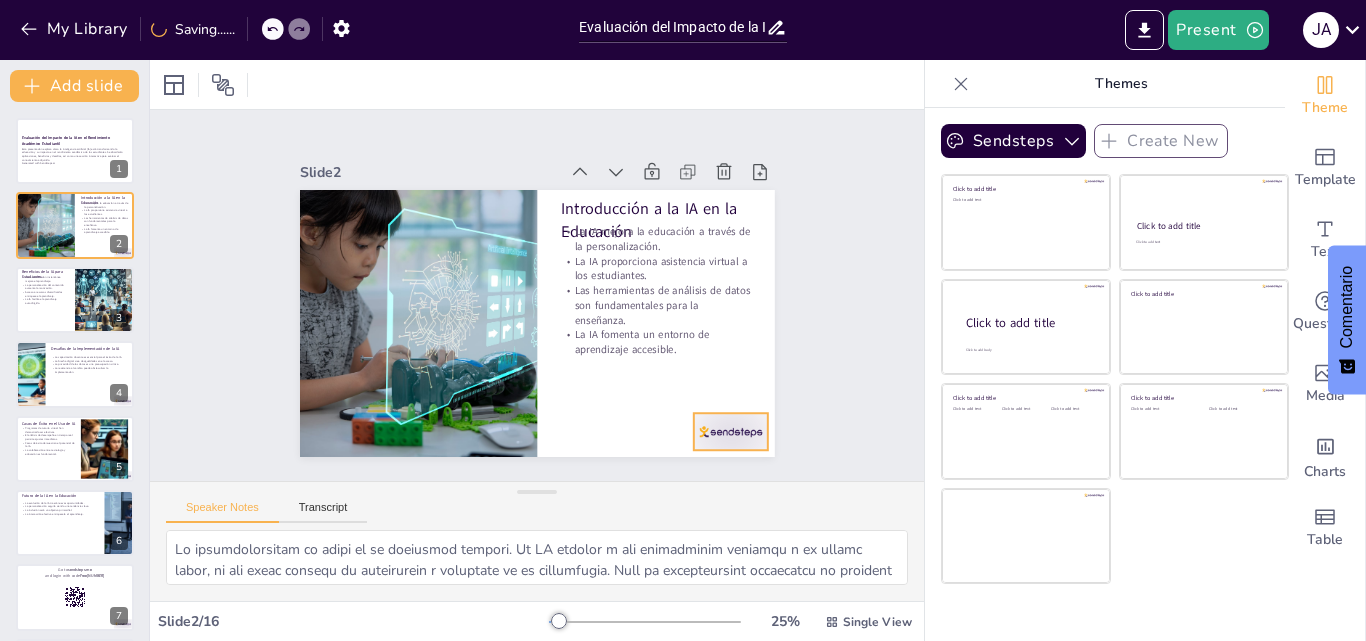 checkbox on "true" 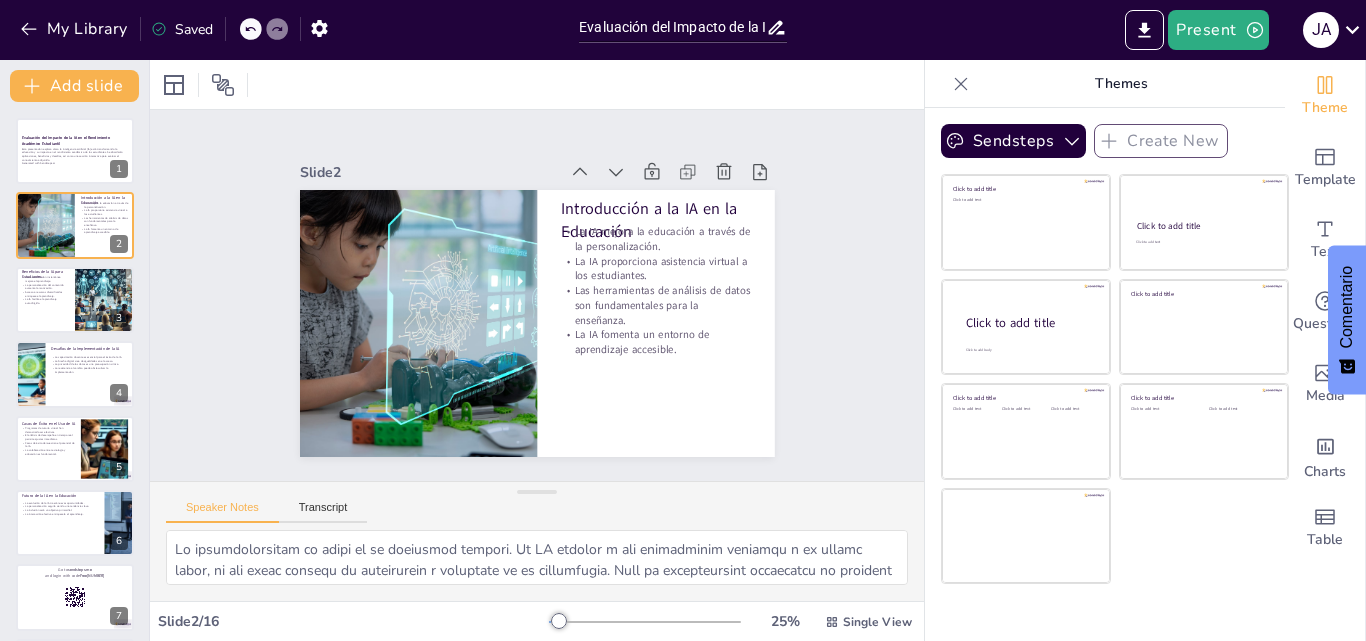 checkbox on "true" 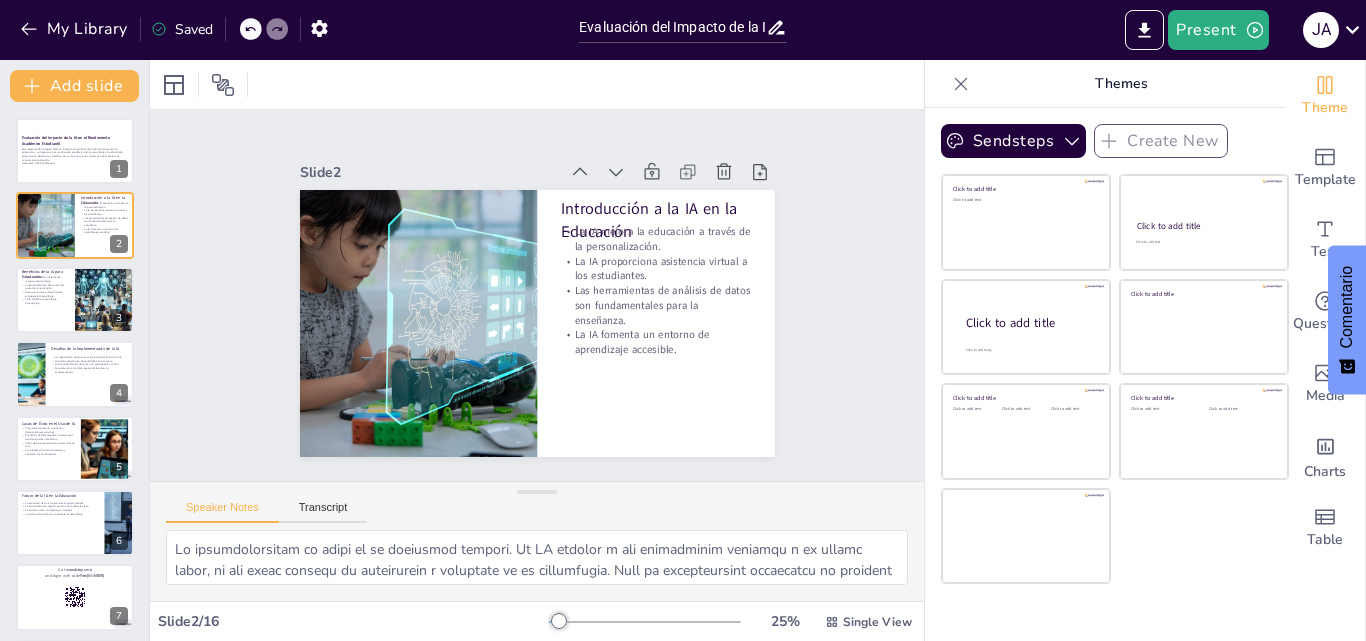 checkbox on "true" 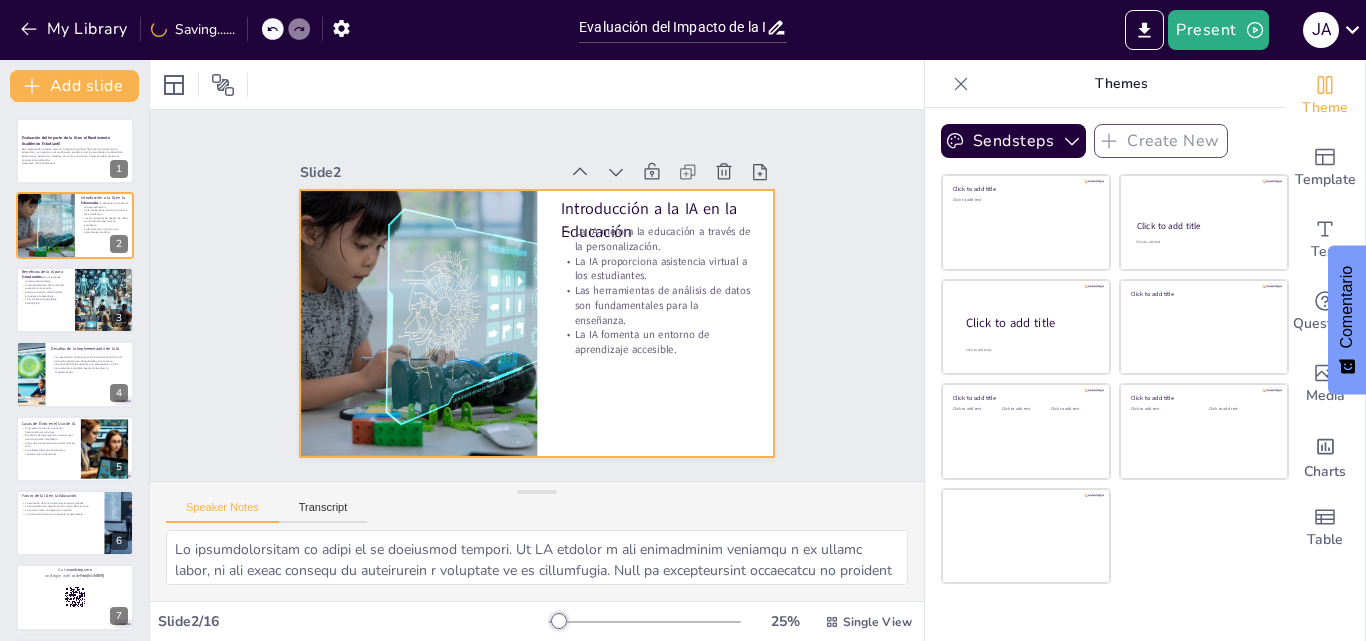 checkbox on "true" 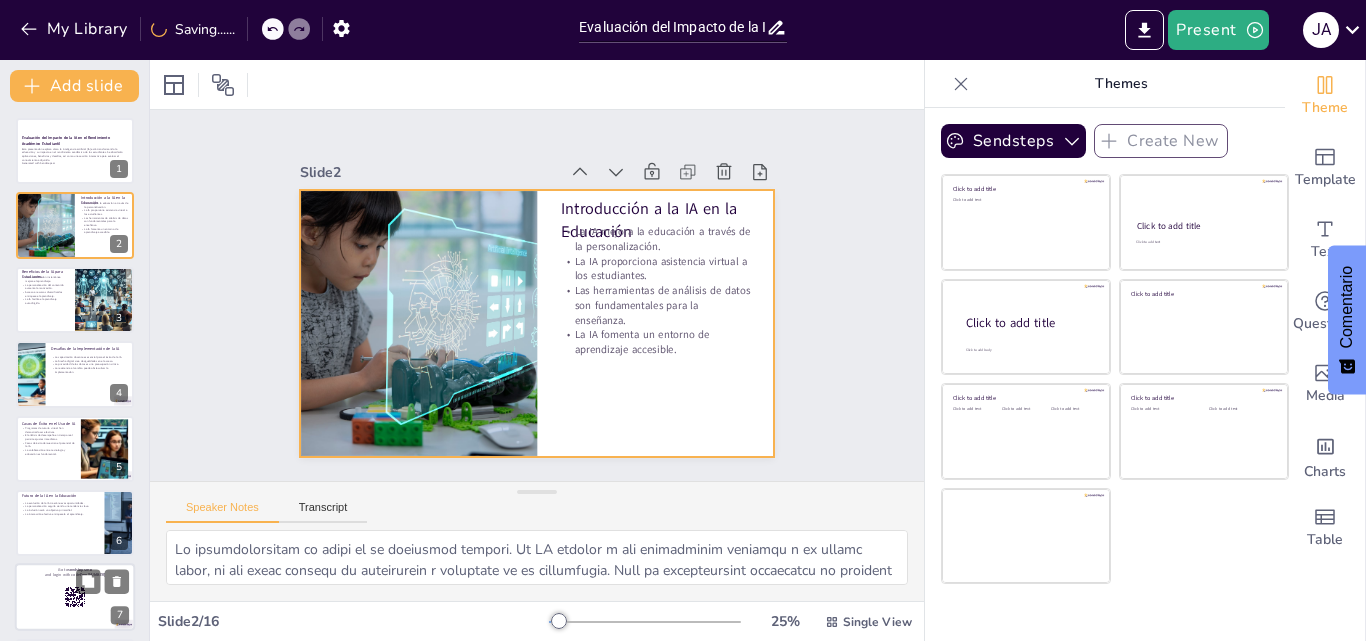 checkbox on "true" 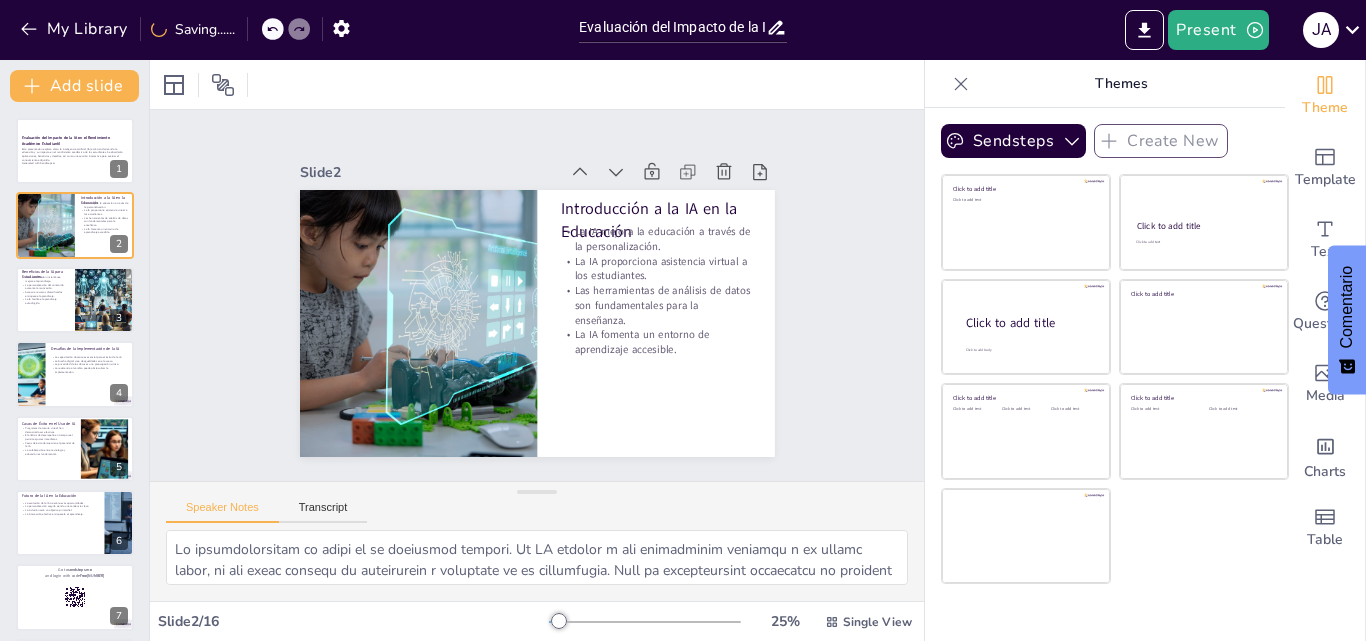 checkbox on "true" 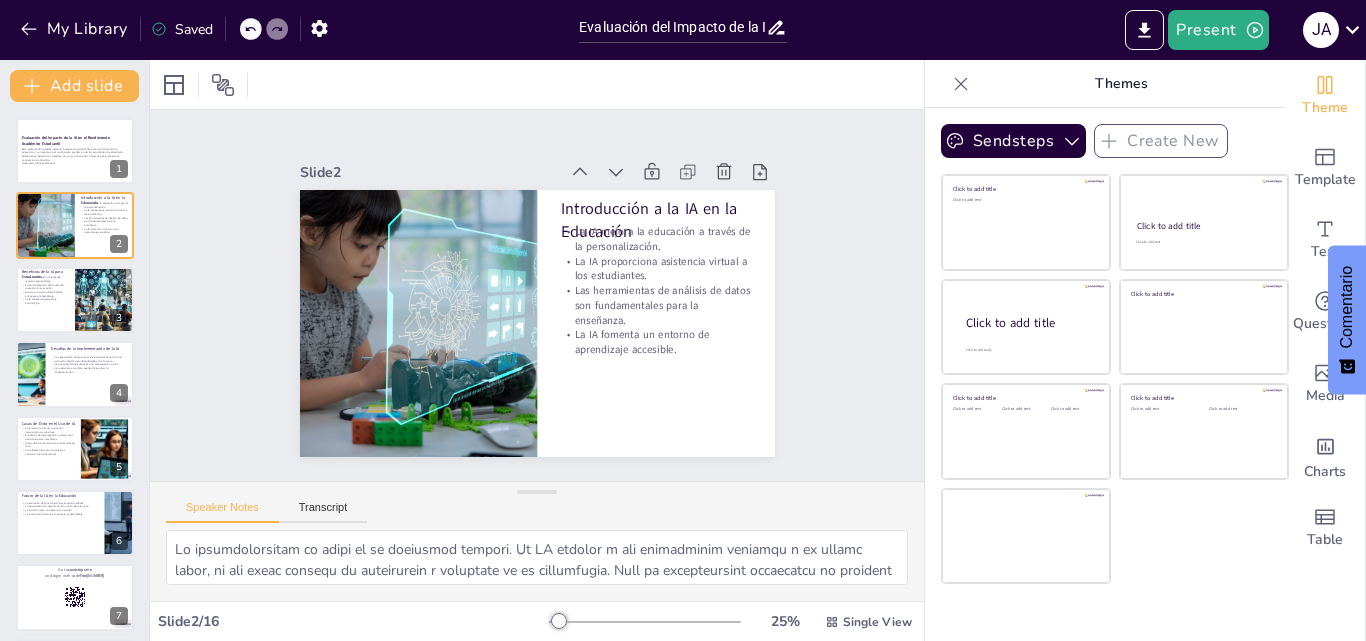 checkbox on "true" 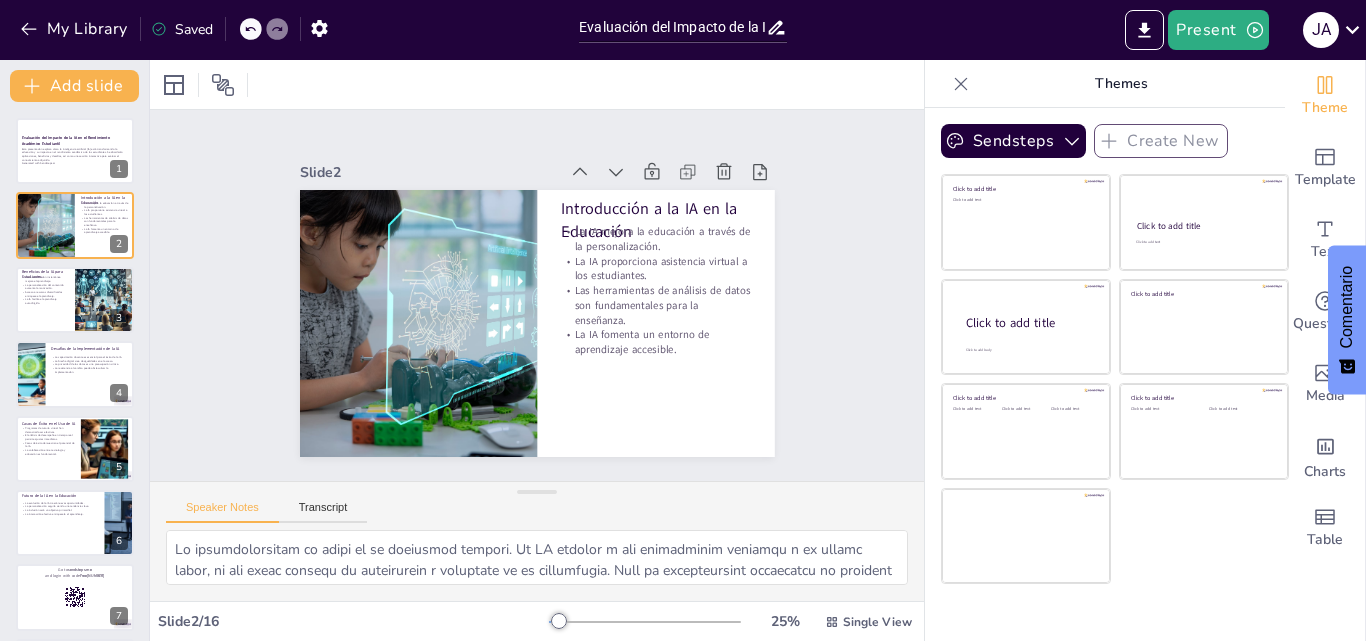 checkbox on "true" 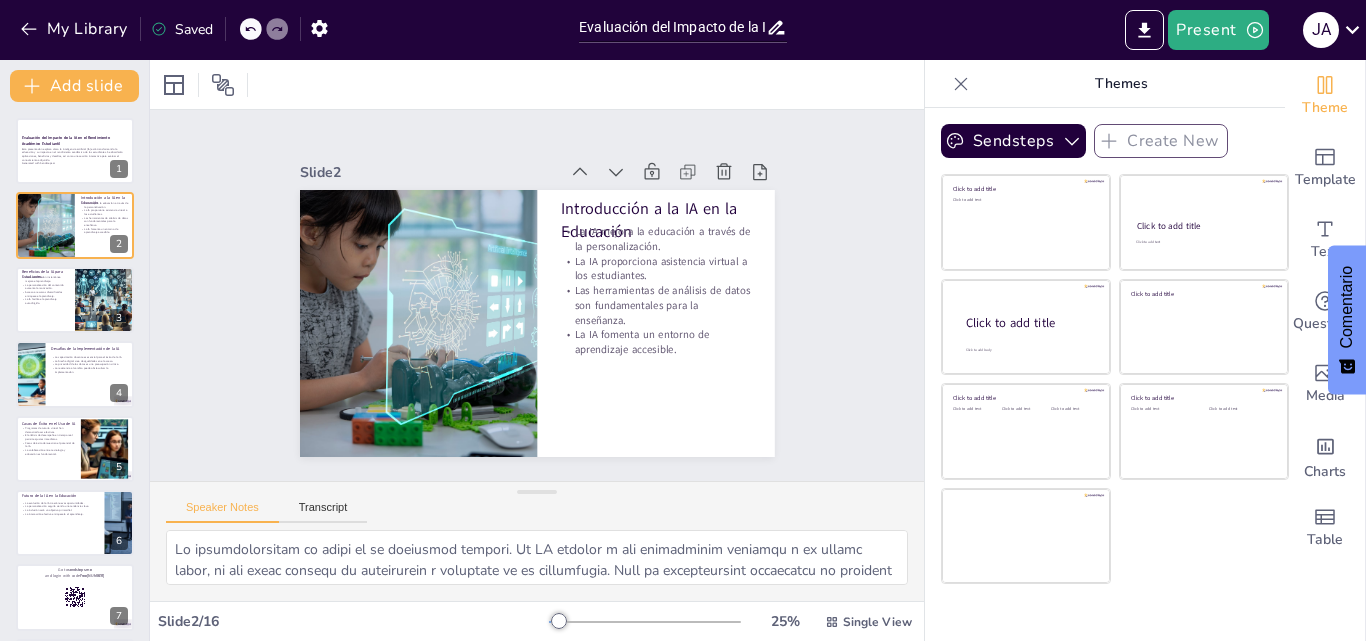 checkbox on "true" 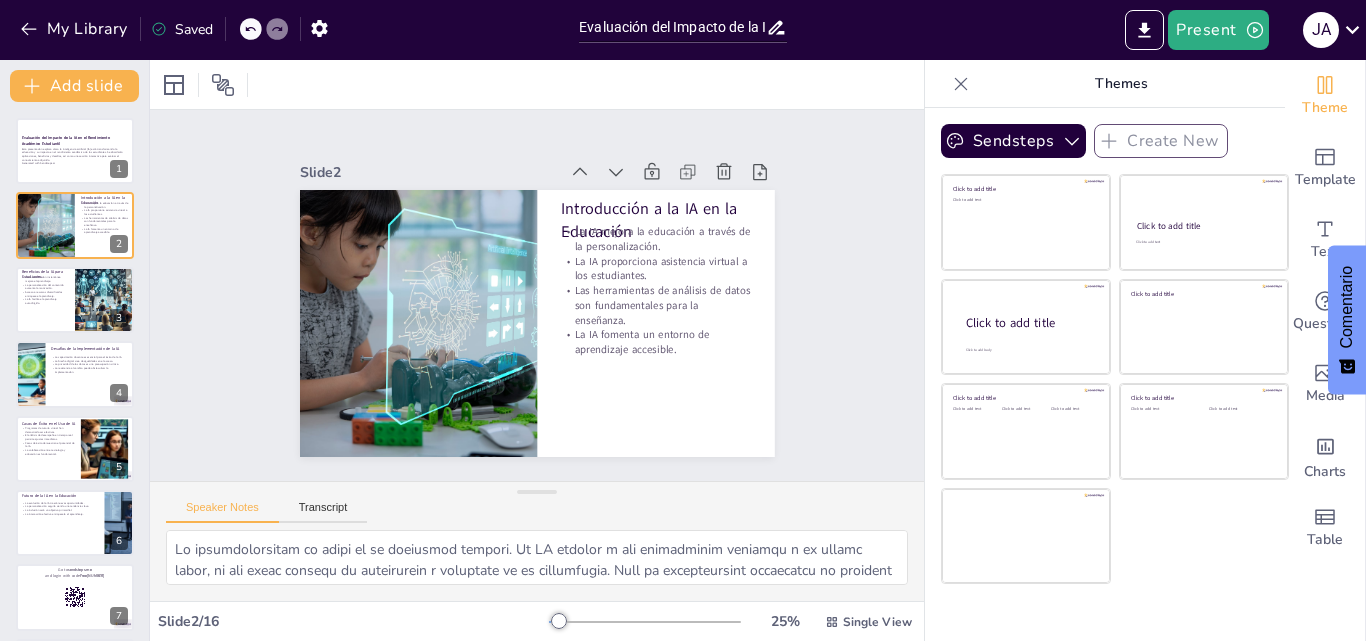 checkbox on "true" 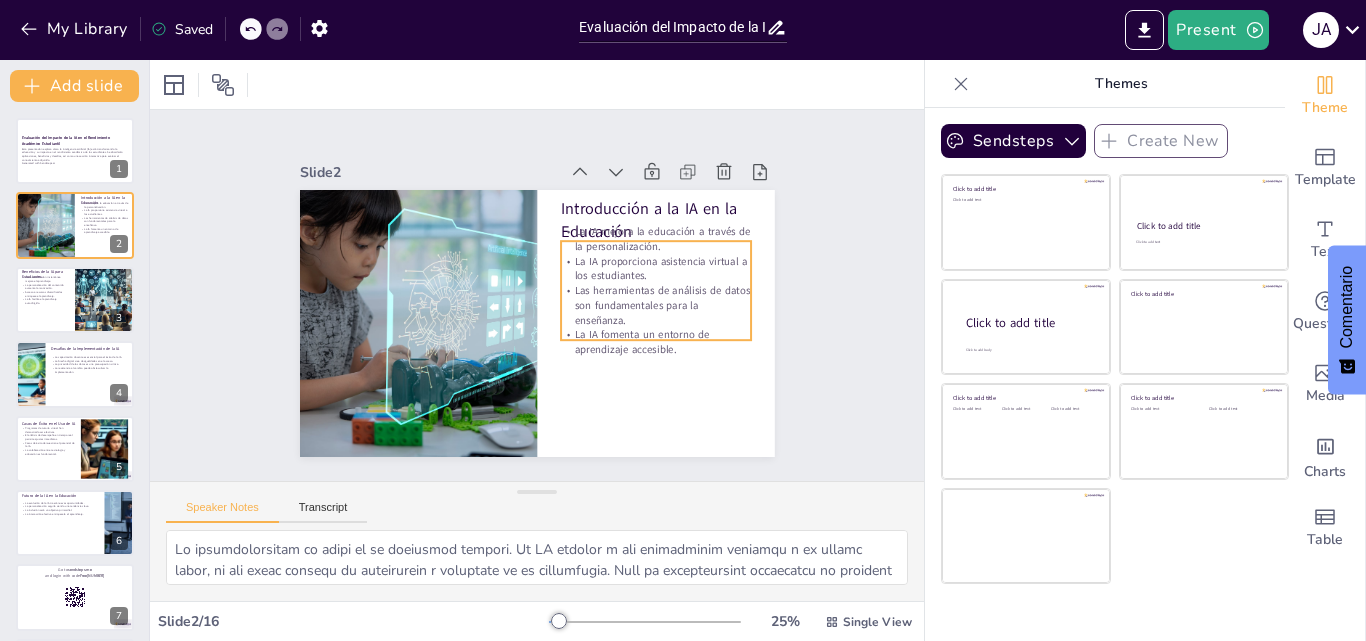 checkbox on "true" 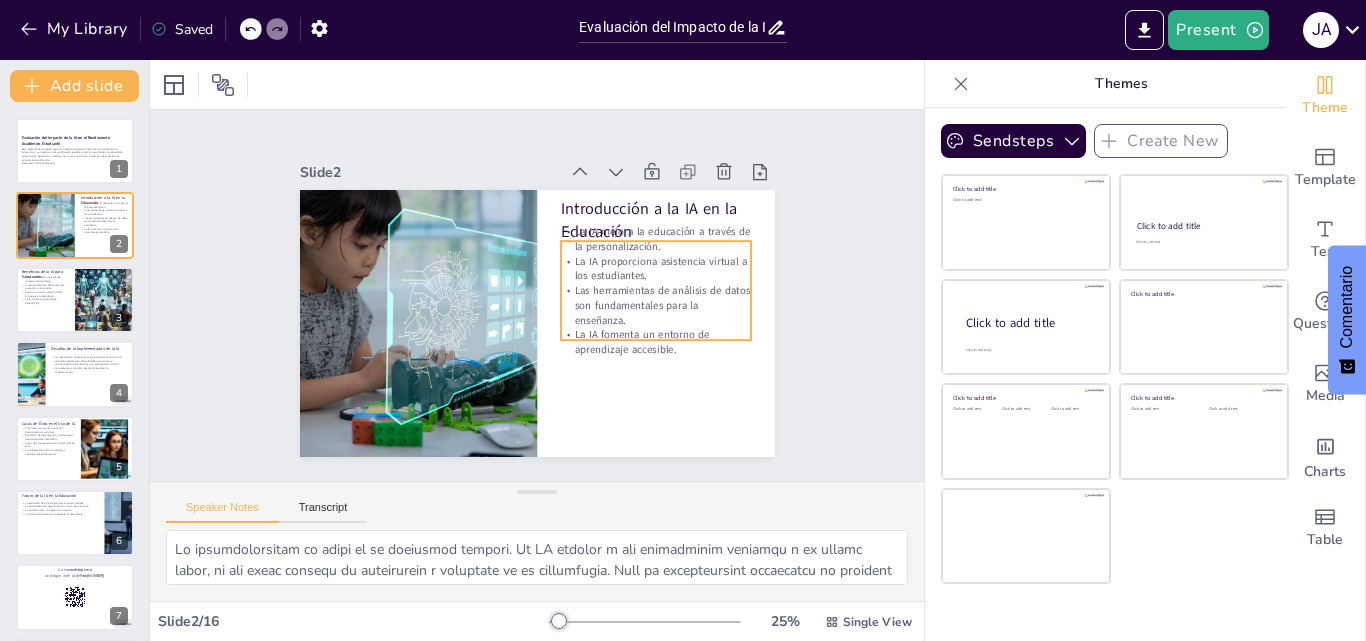 checkbox on "true" 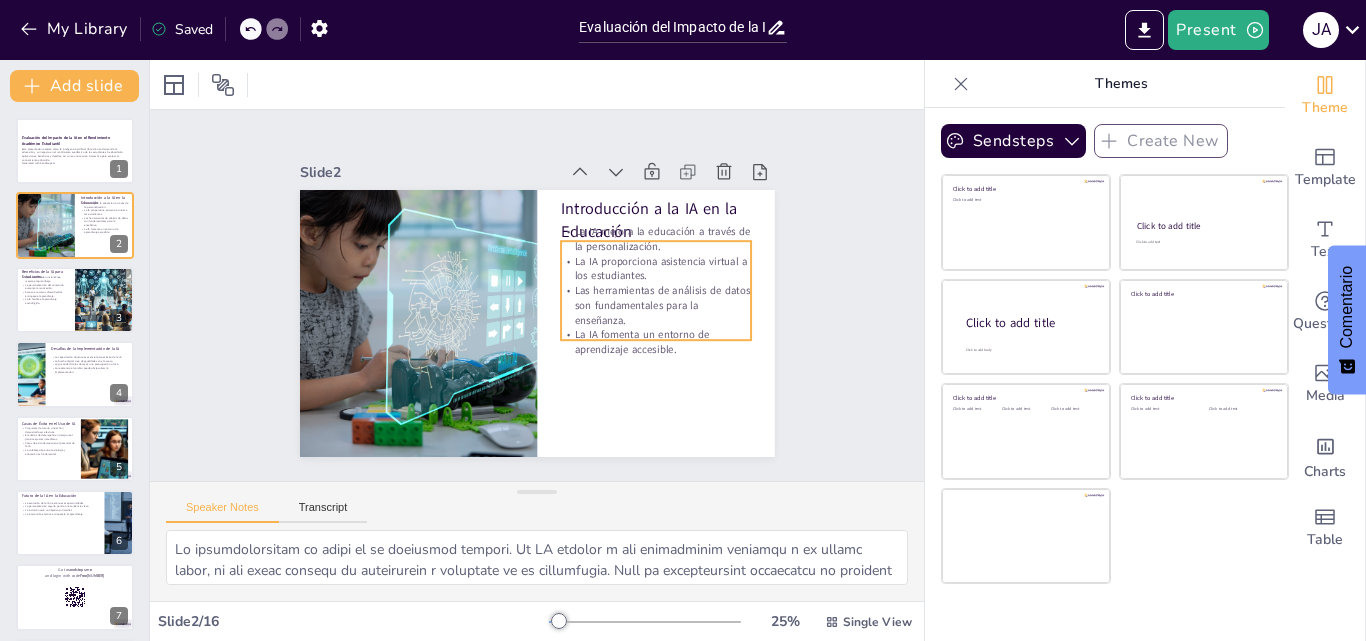 checkbox on "true" 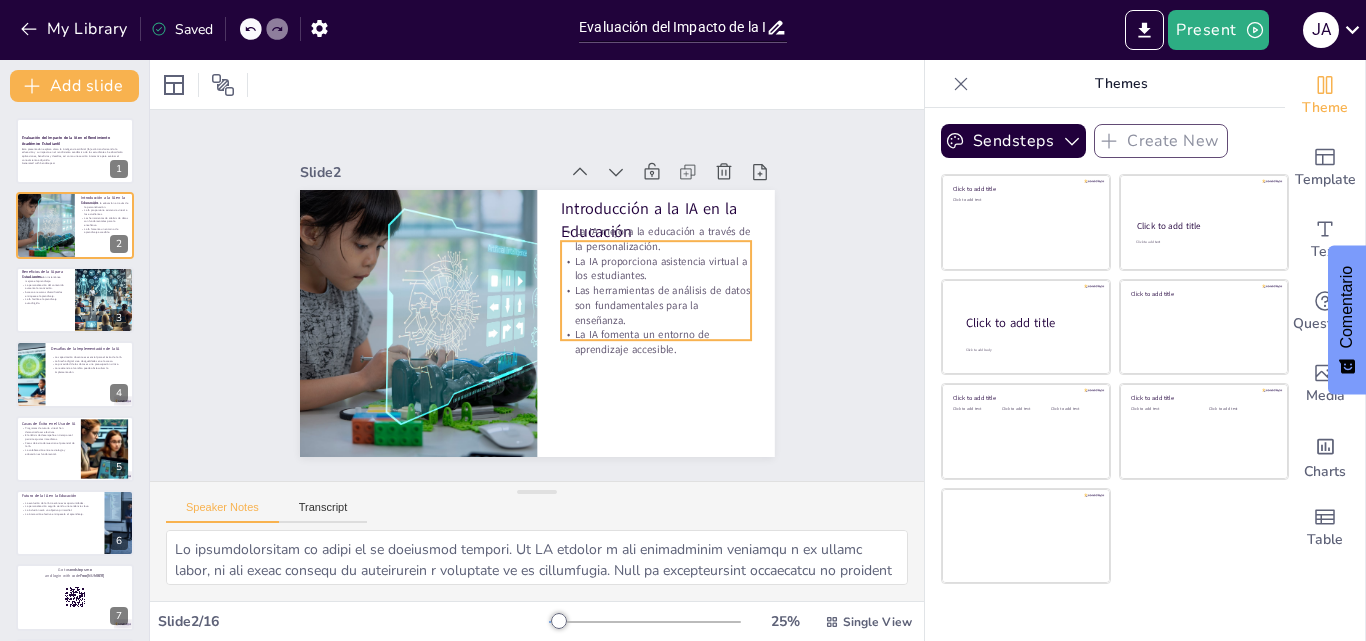 checkbox on "true" 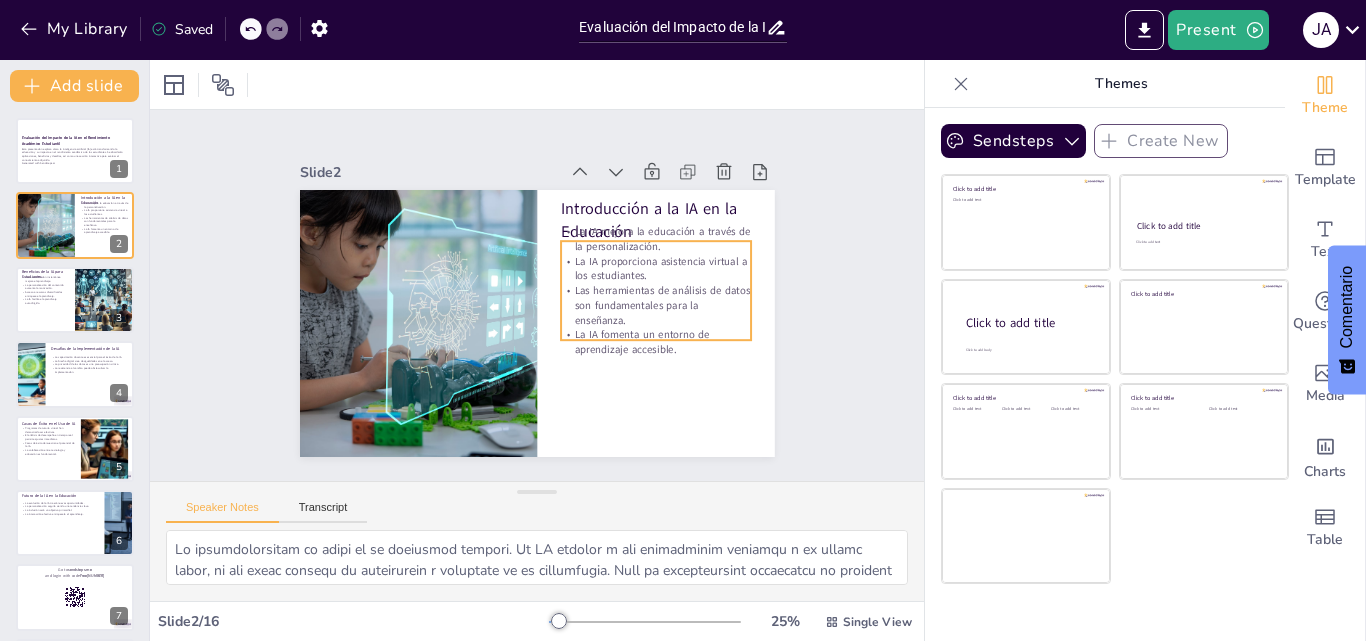 checkbox on "true" 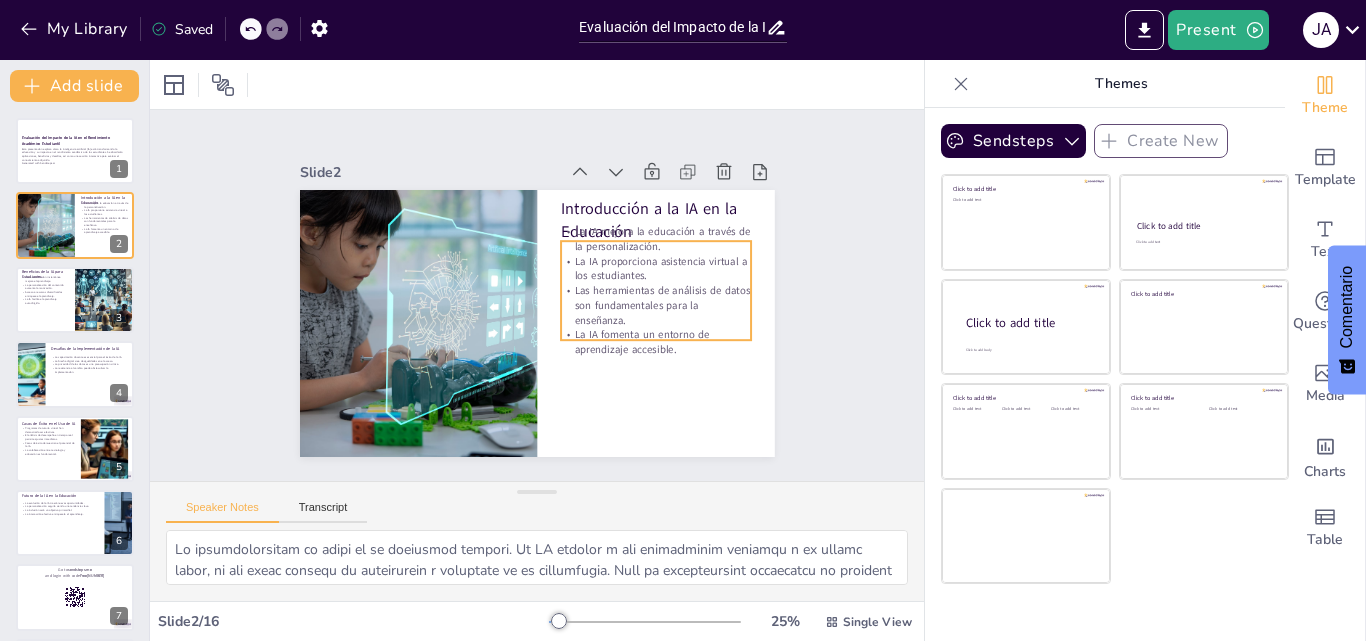 checkbox on "true" 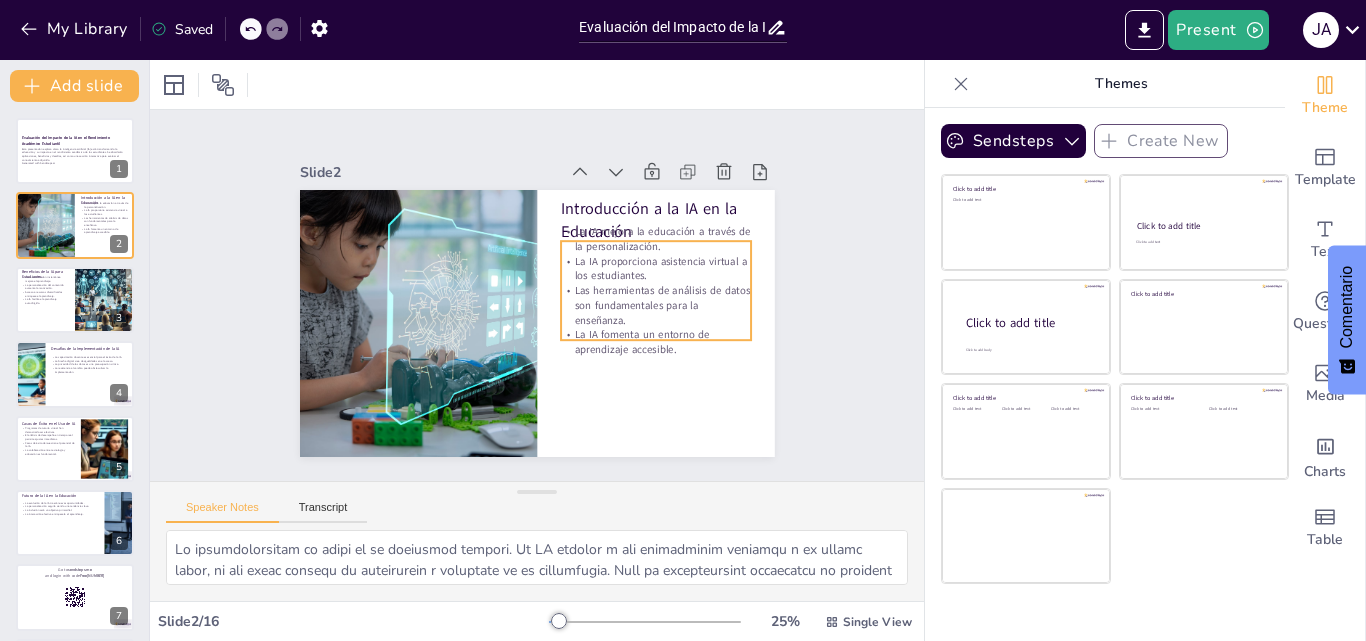 checkbox on "true" 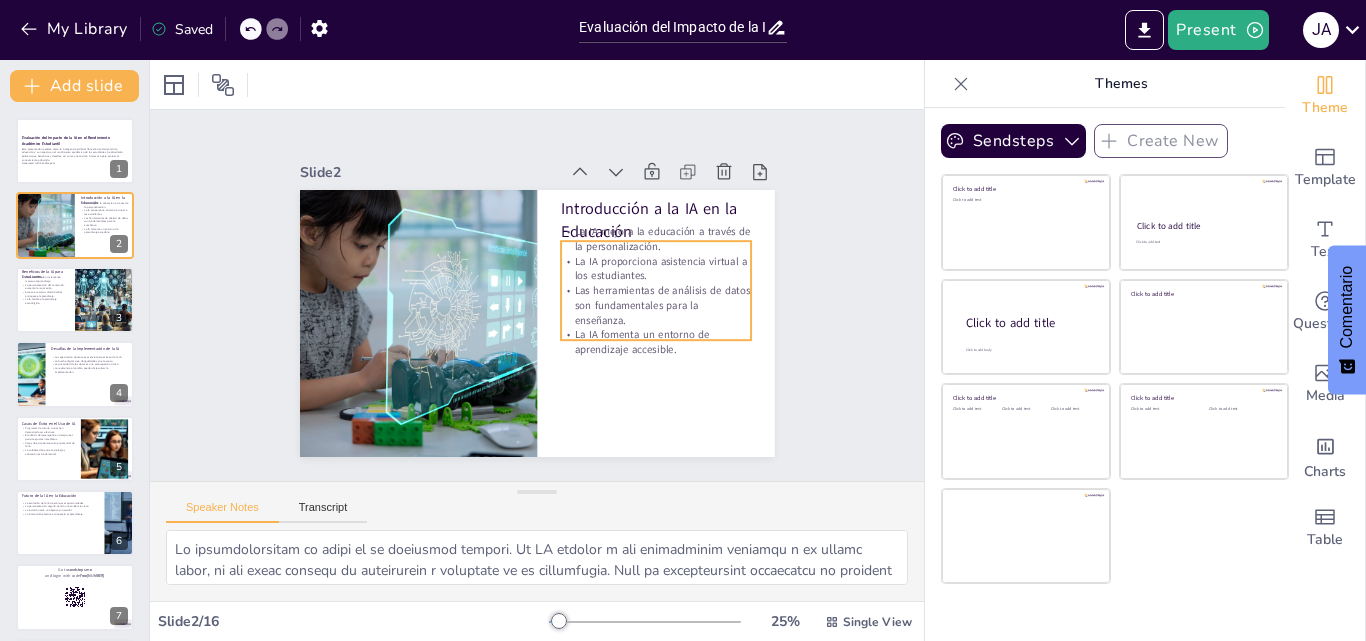 checkbox on "true" 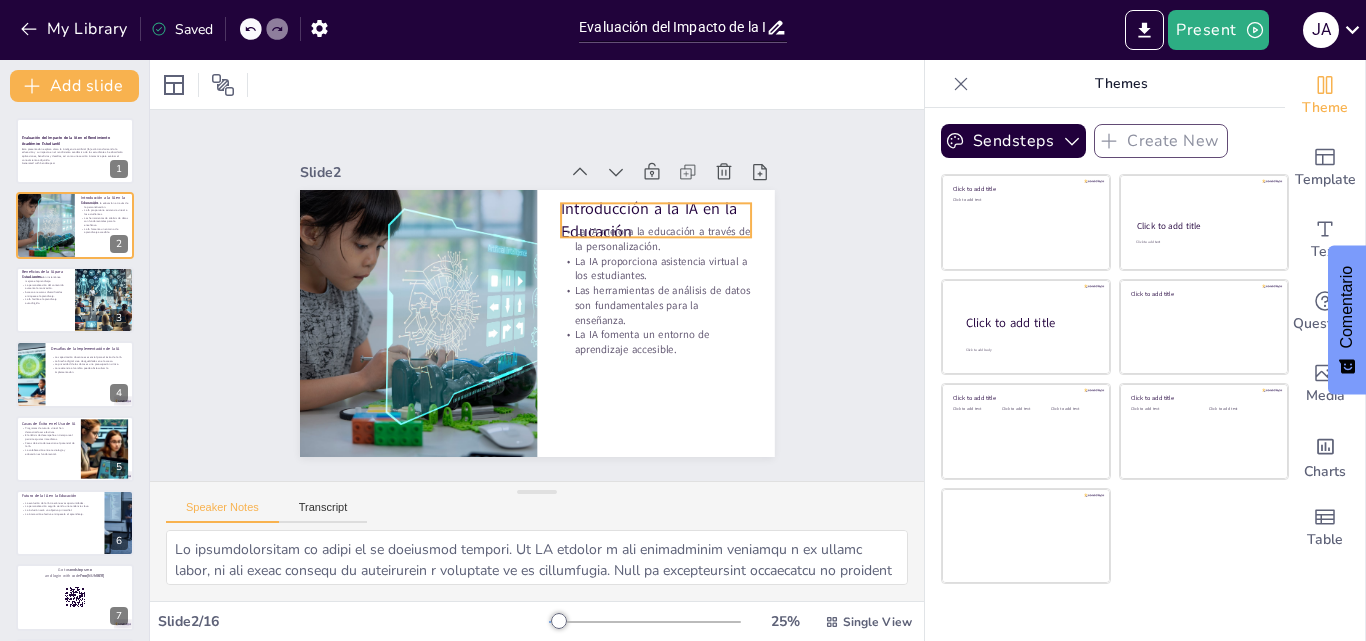 checkbox on "true" 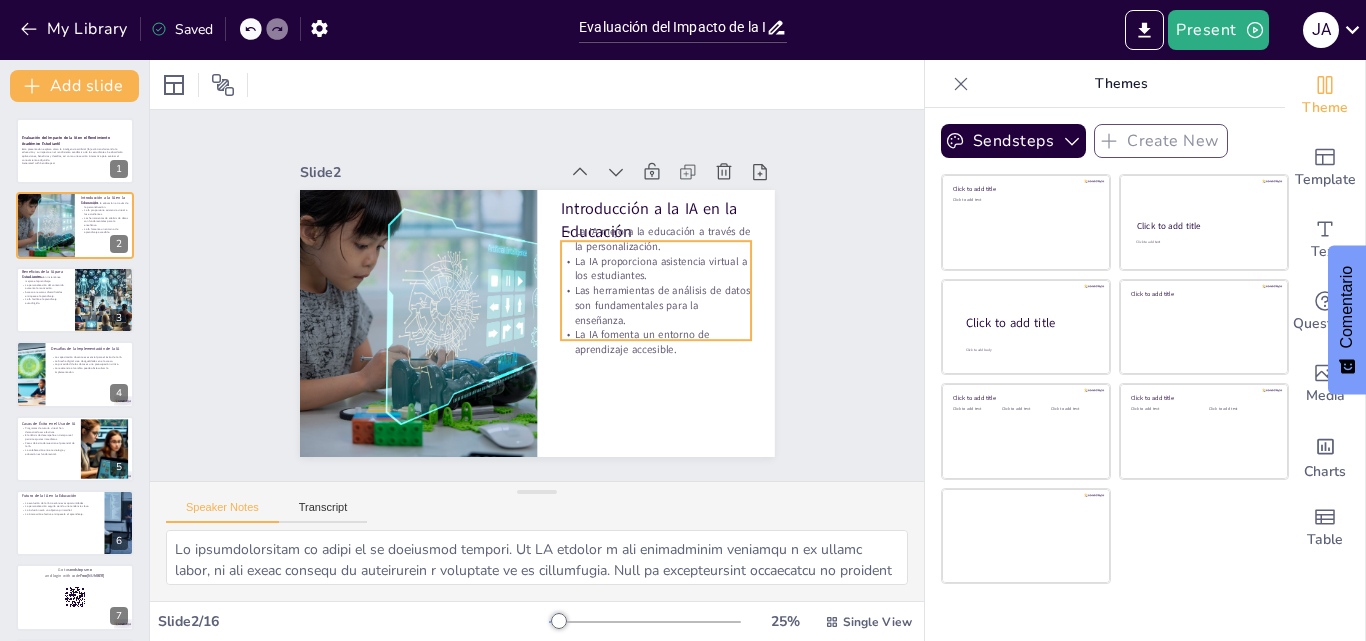 click on "La IA mejora la educación a través de la personalización." at bounding box center [665, 265] 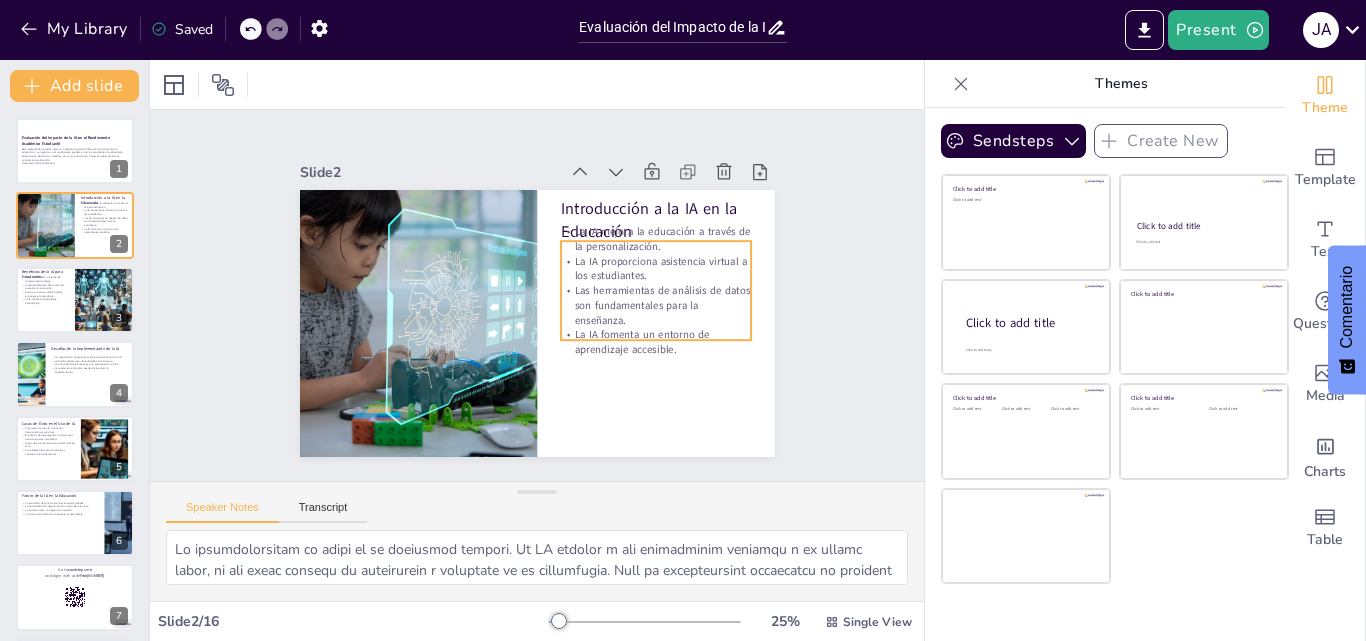 checkbox on "true" 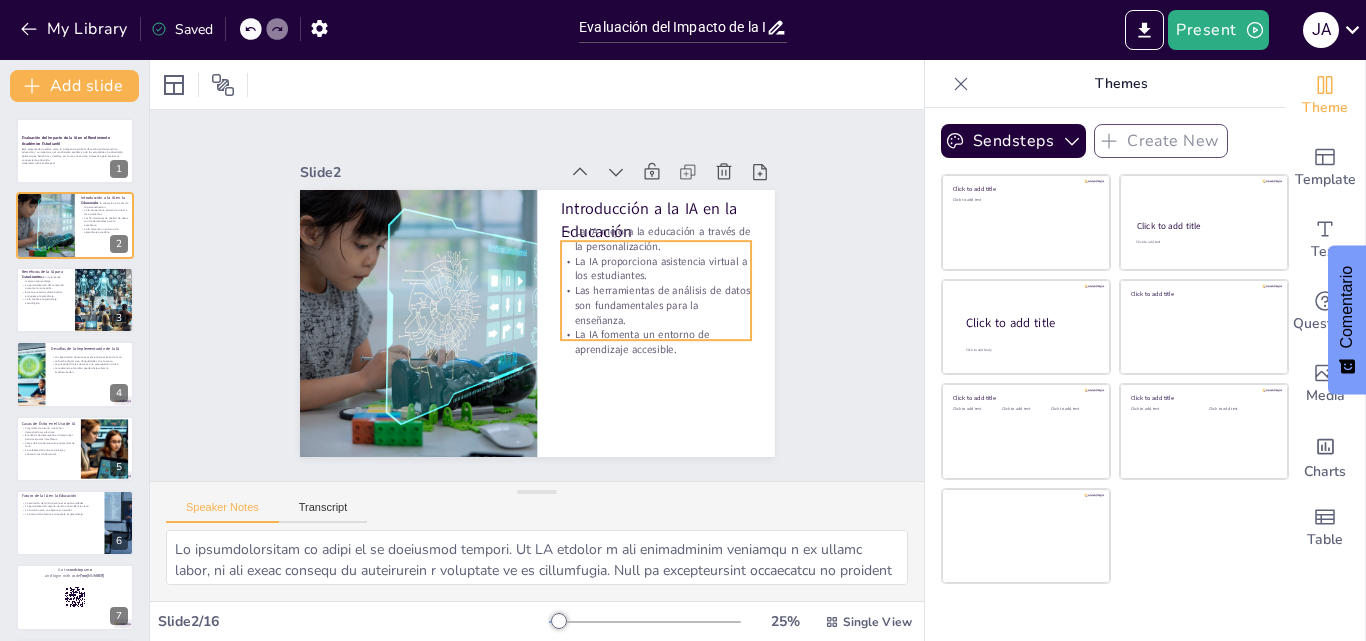 checkbox on "true" 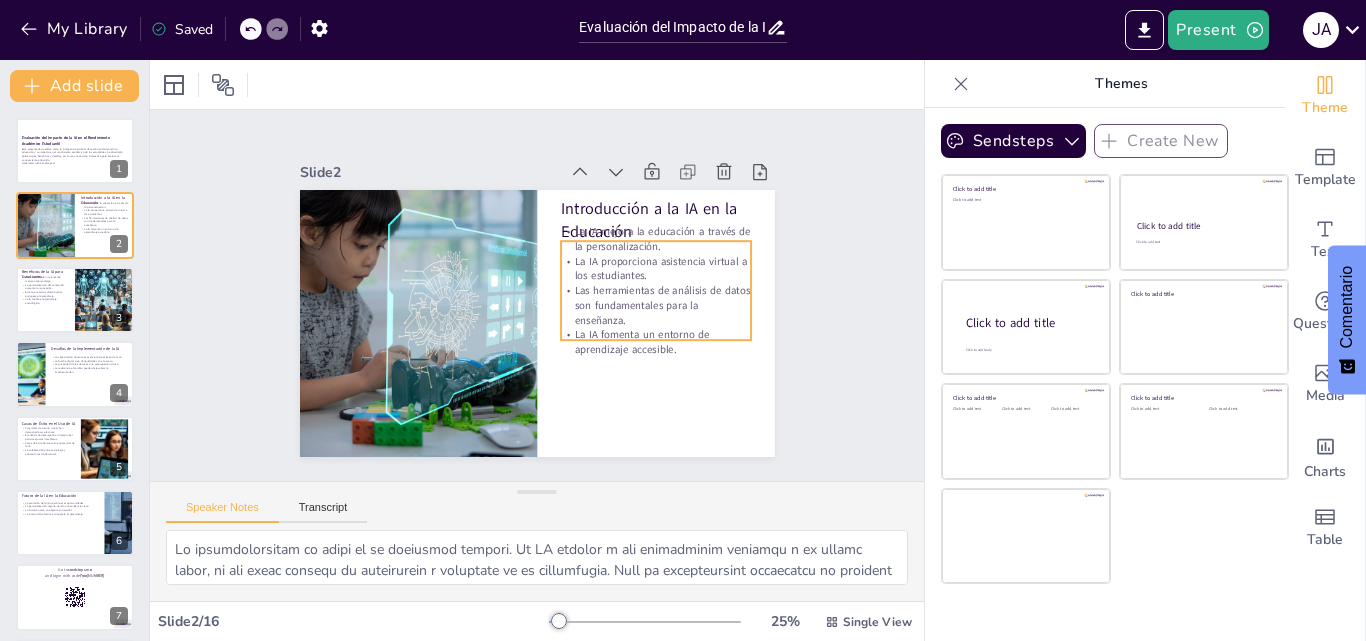 checkbox on "true" 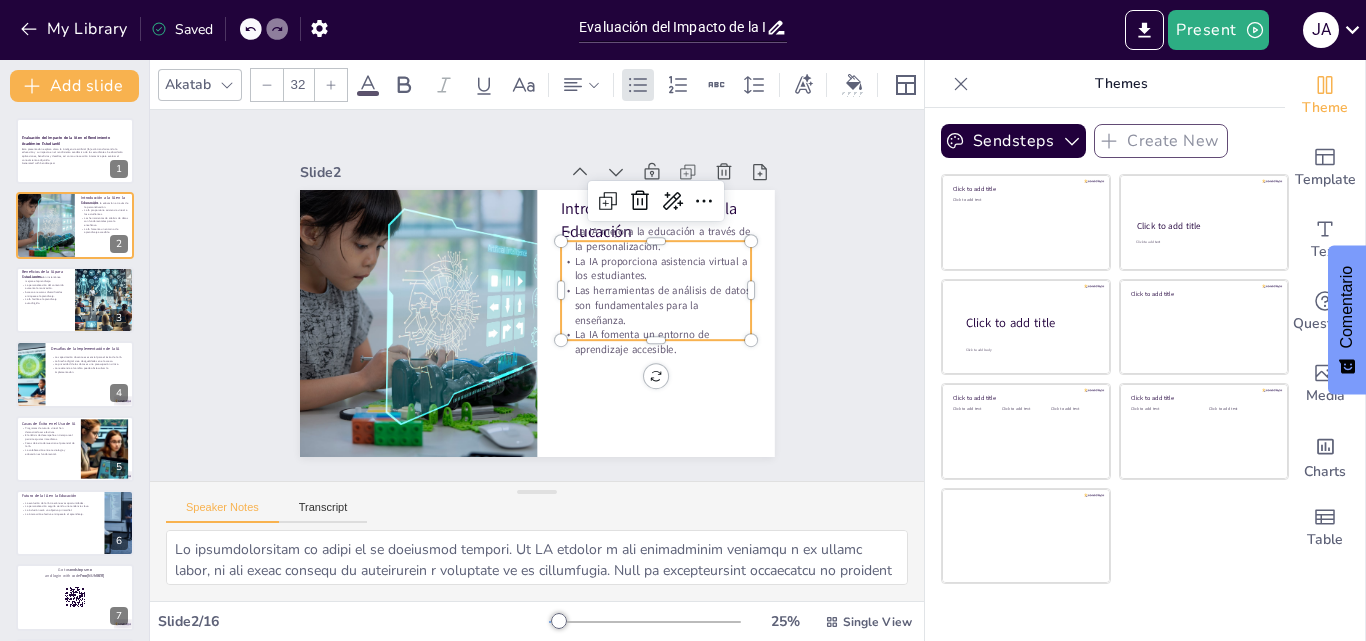checkbox on "true" 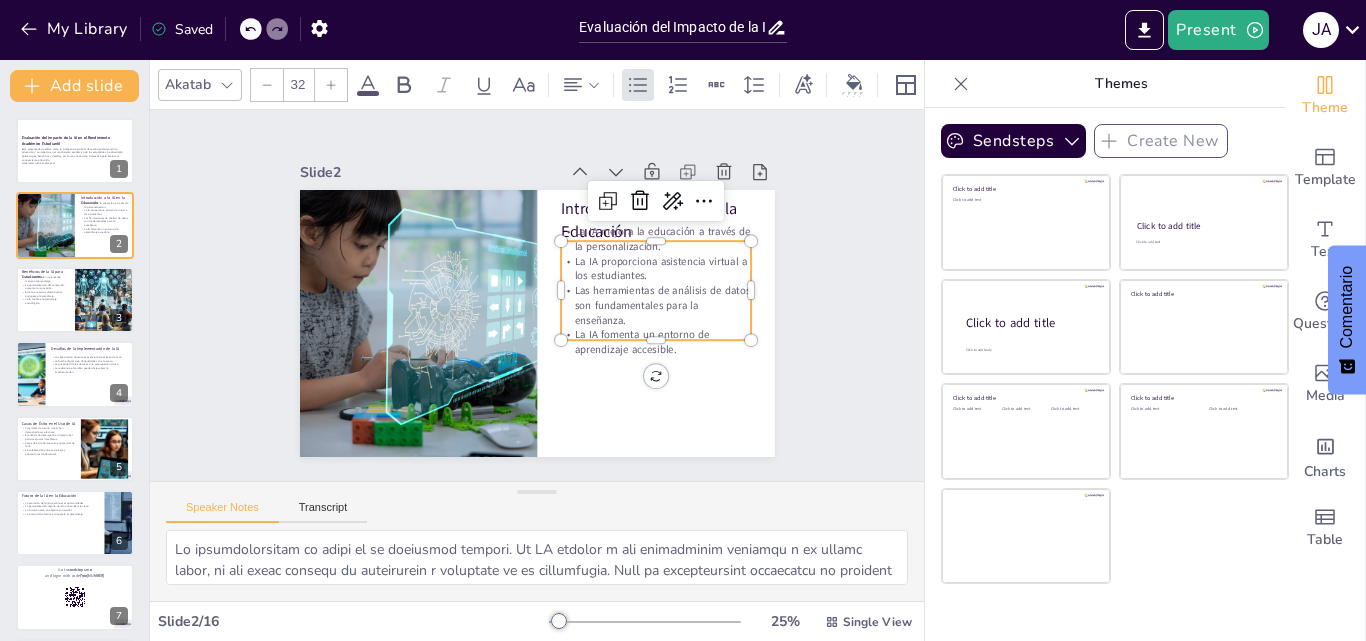 checkbox on "true" 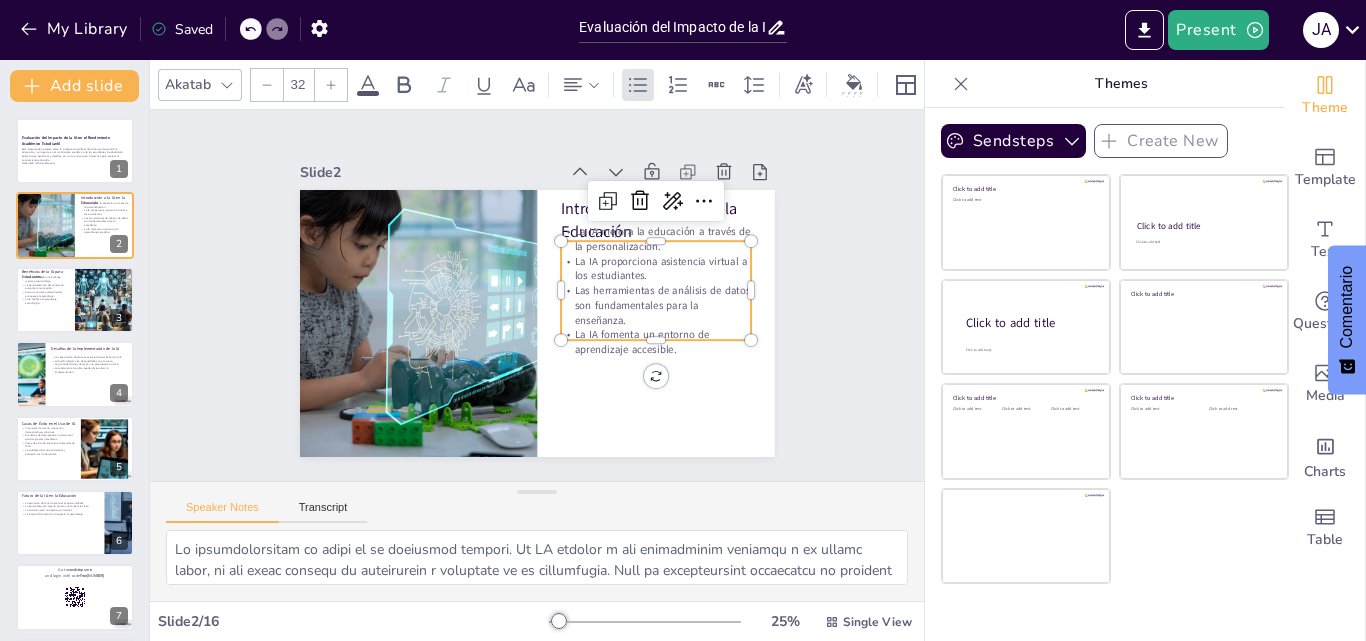 checkbox on "true" 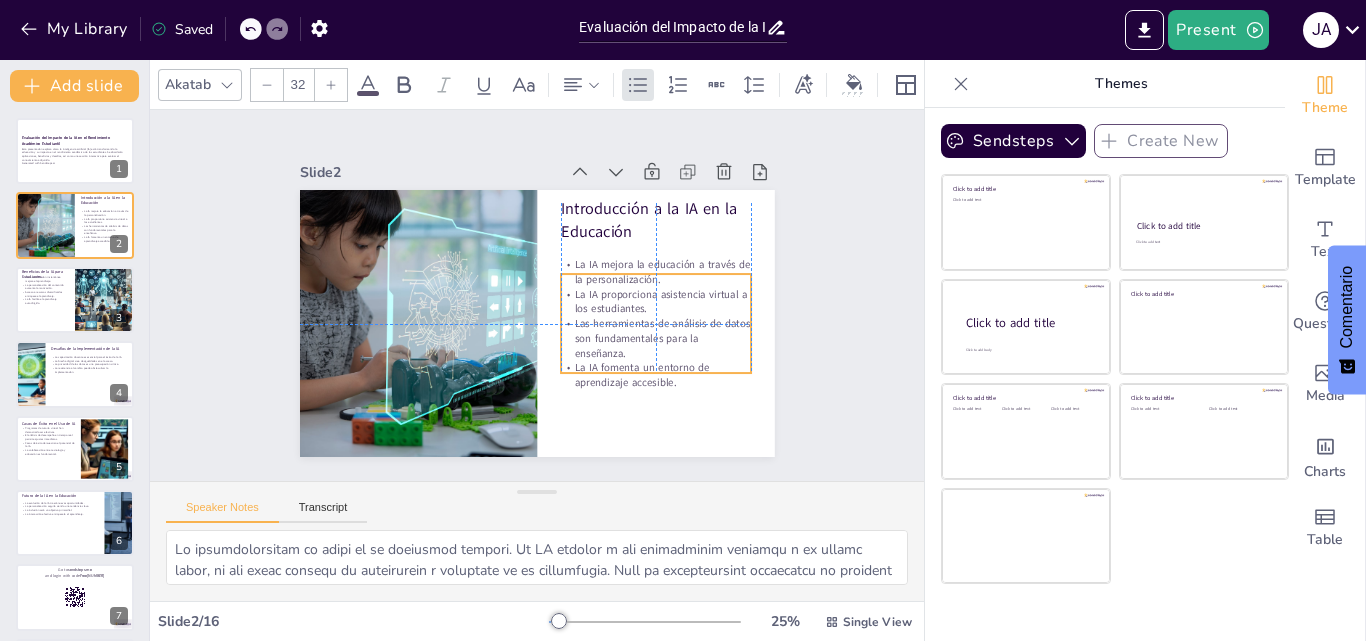 drag, startPoint x: 717, startPoint y: 313, endPoint x: 711, endPoint y: 344, distance: 31.575306 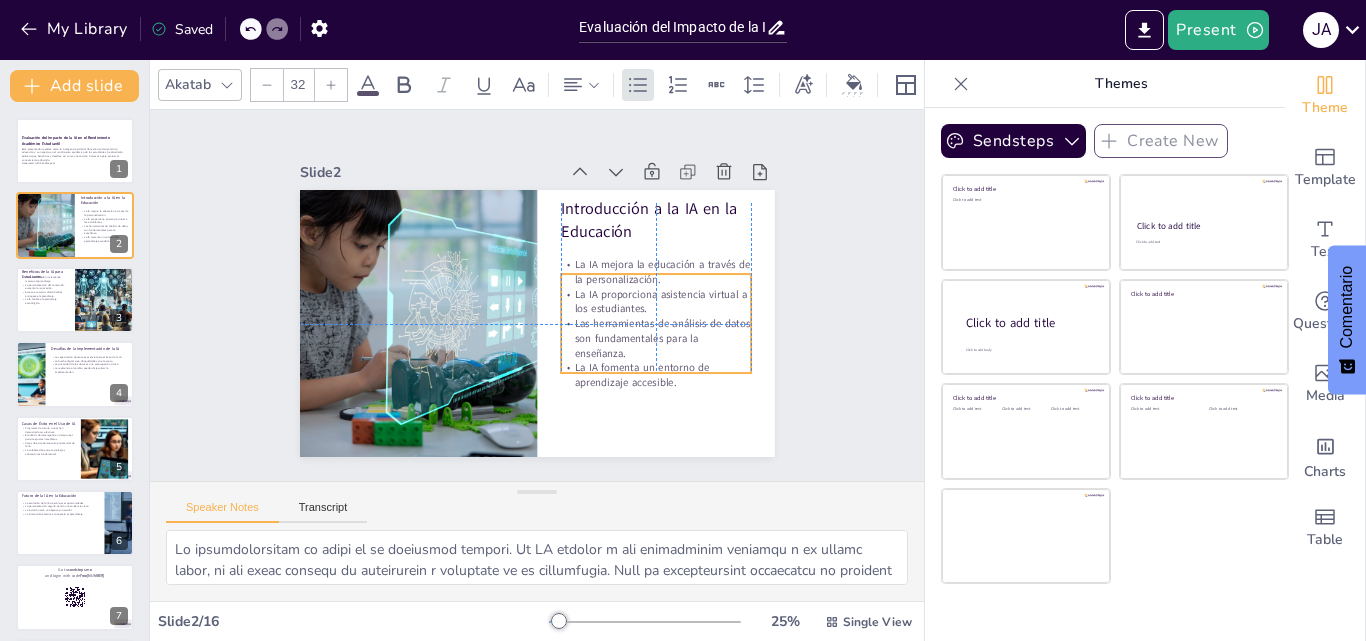 click on "Las herramientas de análisis de datos son fundamentales para la enseñanza." at bounding box center (644, 362) 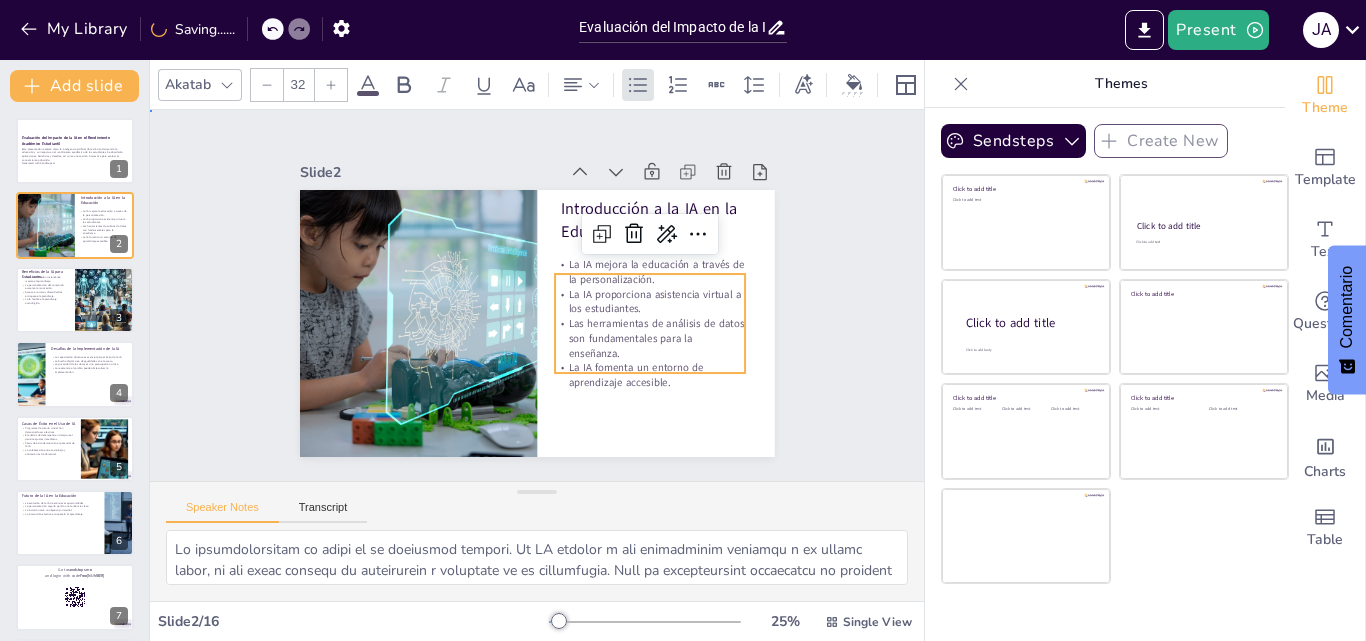 click on "Slide  1 Evaluación del Impacto de la IA en el Rendimiento Académico Estudiantil Esta presentación explora cómo la inteligencia artificial (IA) está transformando la educación y su impacto en el rendimiento académico de los estudiantes. Se abordarán aplicaciones, beneficios y desafíos, así como una sección interactiva para evaluar el conocimiento adquirido. Generated with Sendsteps.ai Slide  2 Introducción a la IA en la Educación La IA mejora la educación a través de la personalización. La IA proporciona asistencia virtual a los estudiantes. Las herramientas de análisis de datos son fundamentales para la enseñanza. La IA fomenta un entorno de aprendizaje accesible. Slide  3 Beneficios de la IA para Estudiantes Retroalimentación instantánea mejora el aprendizaje. La personalización del contenido aumenta la motivación. Acceso a recursos diversificados enriquece el aprendizaje. La IA facilita el aprendizaje autodirigido. Slide  4 Desafíos de la Implementación de la IA Slide  5 Slide  6 7" at bounding box center (537, 295) 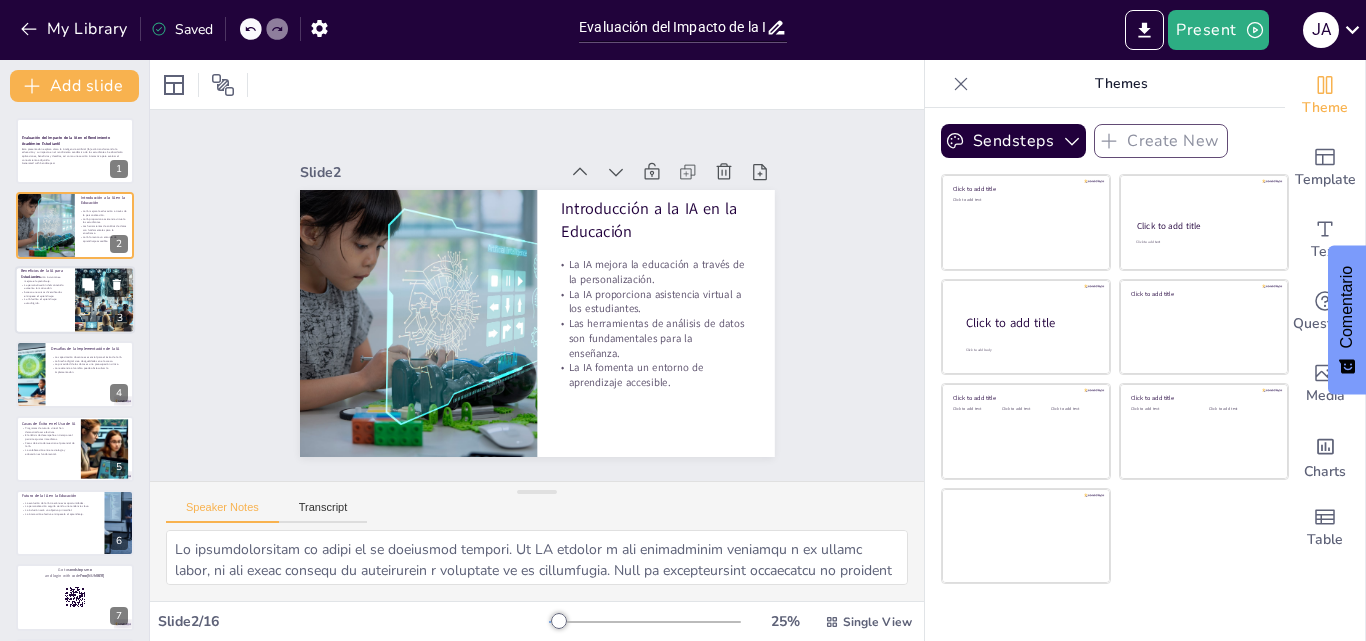 click on "3" at bounding box center [120, 318] 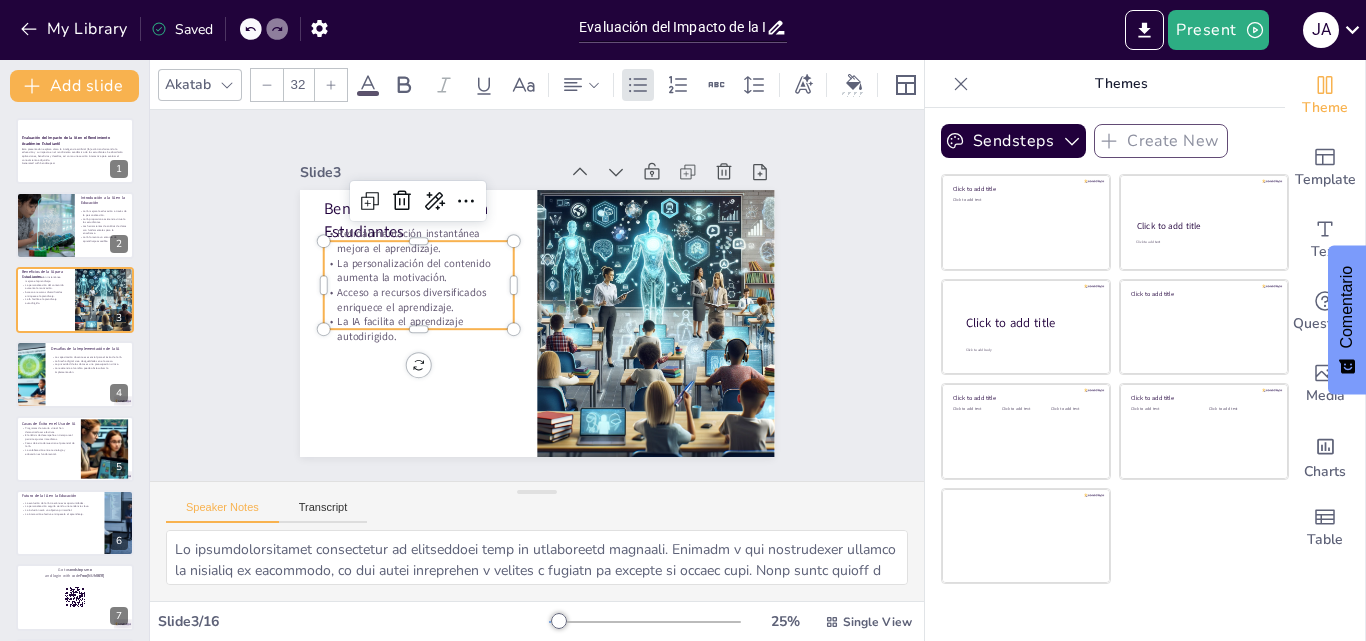 click on "Acceso a recursos diversificados enriquece el aprendizaje." at bounding box center (419, 287) 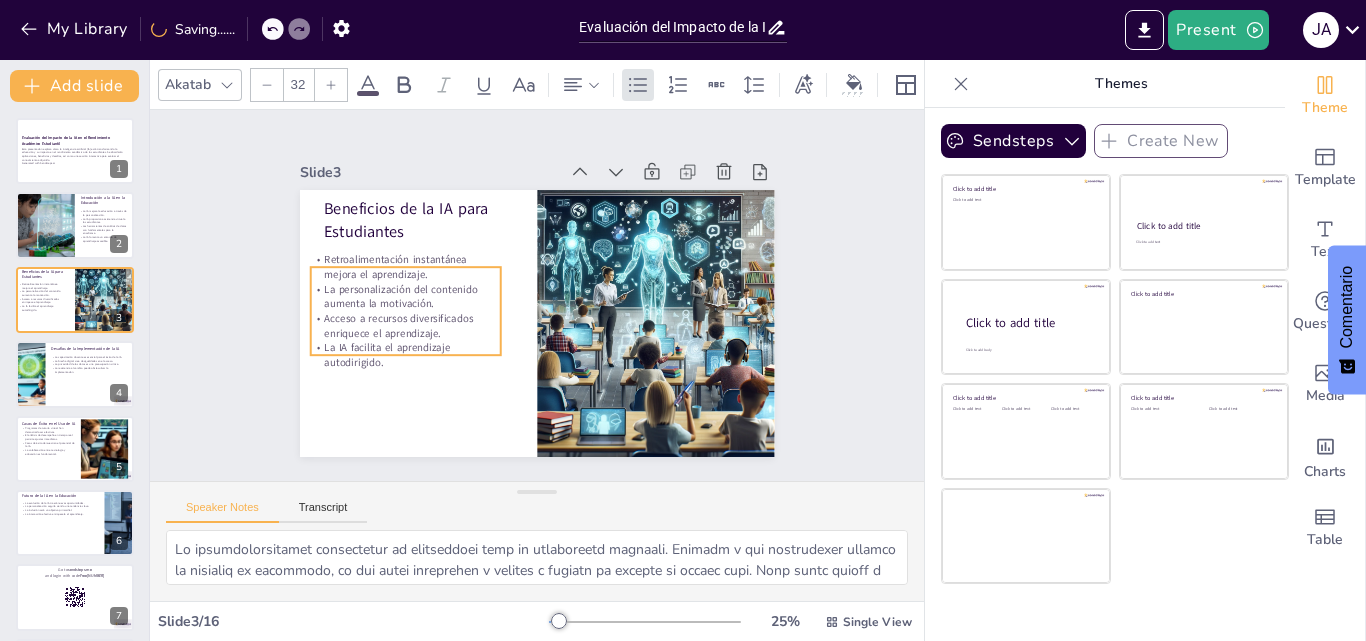 drag, startPoint x: 409, startPoint y: 283, endPoint x: 395, endPoint y: 309, distance: 29.529646 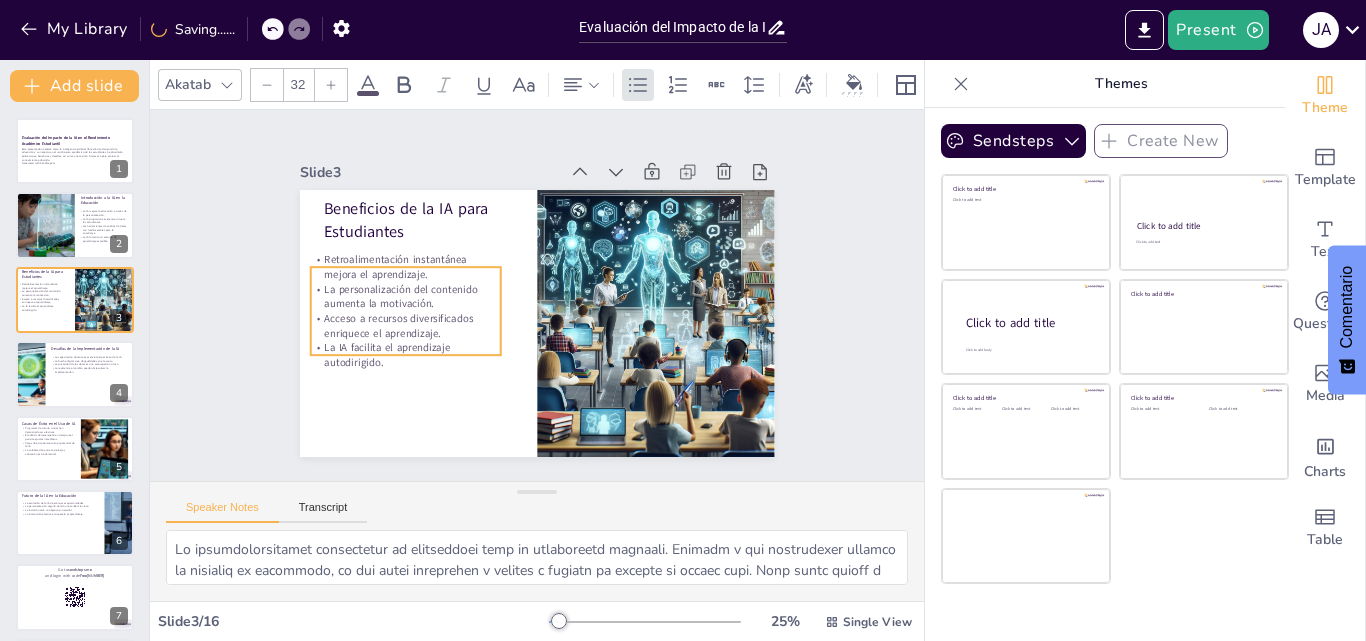 click on "Acceso a recursos diversificados enriquece el aprendizaje." at bounding box center (403, 311) 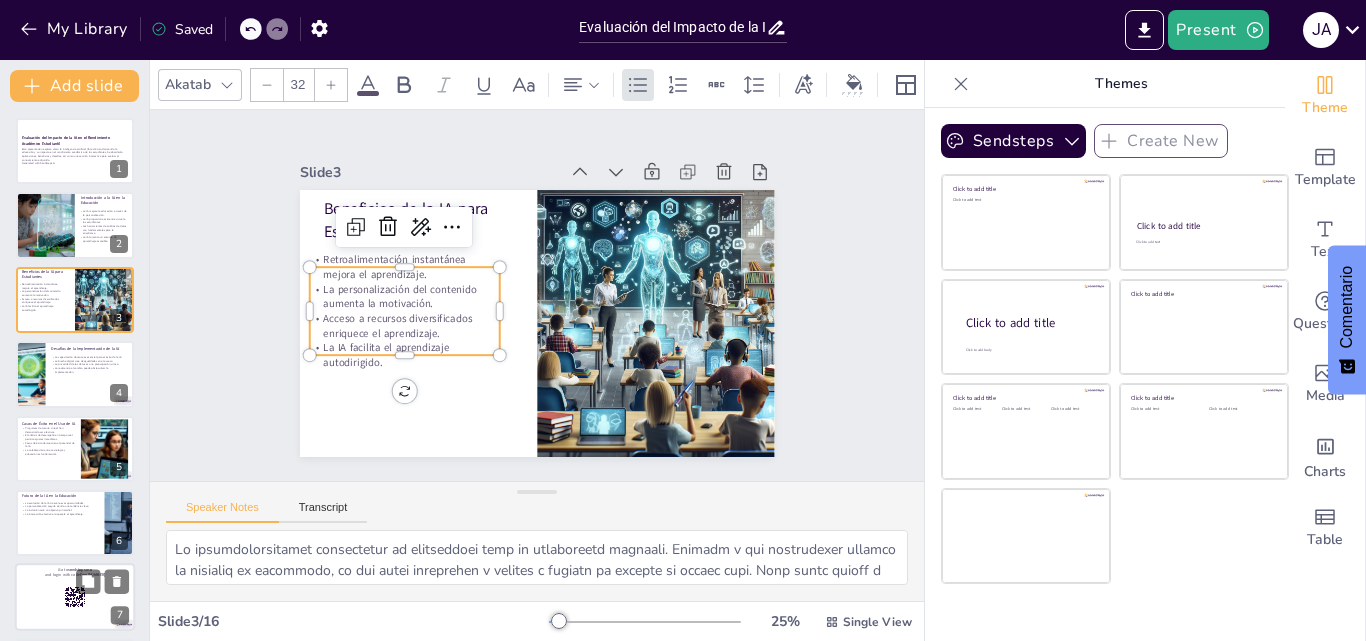 click 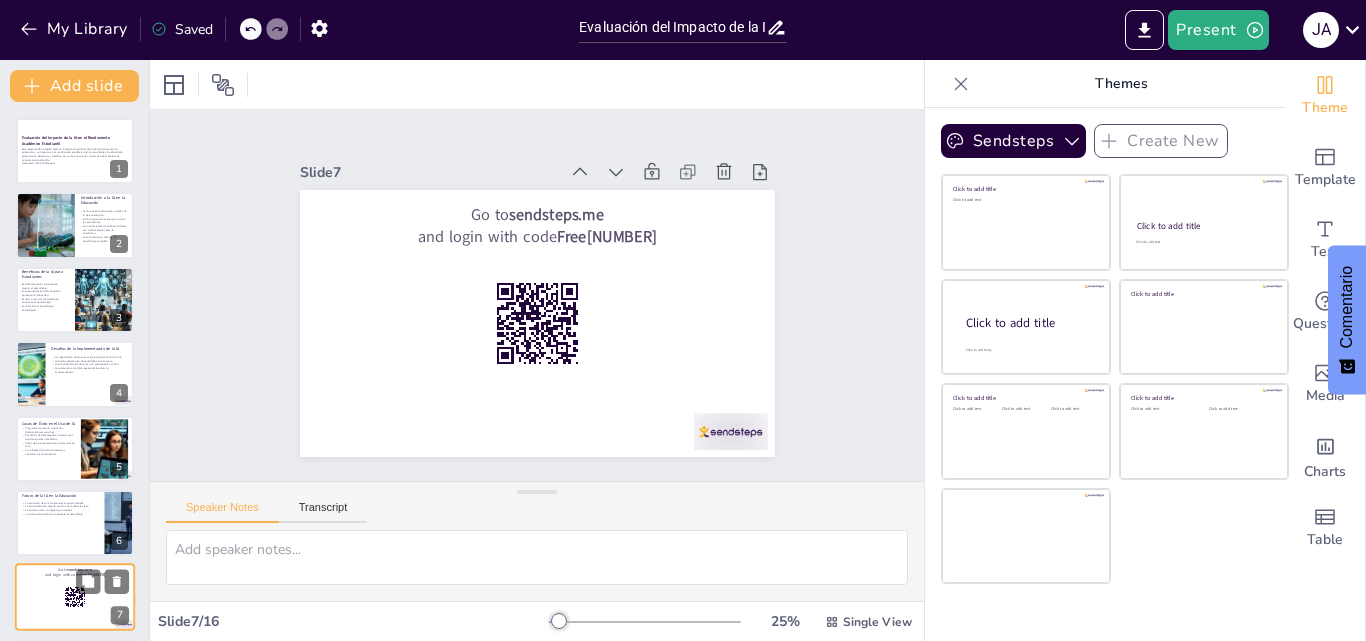 scroll, scrollTop: 226, scrollLeft: 0, axis: vertical 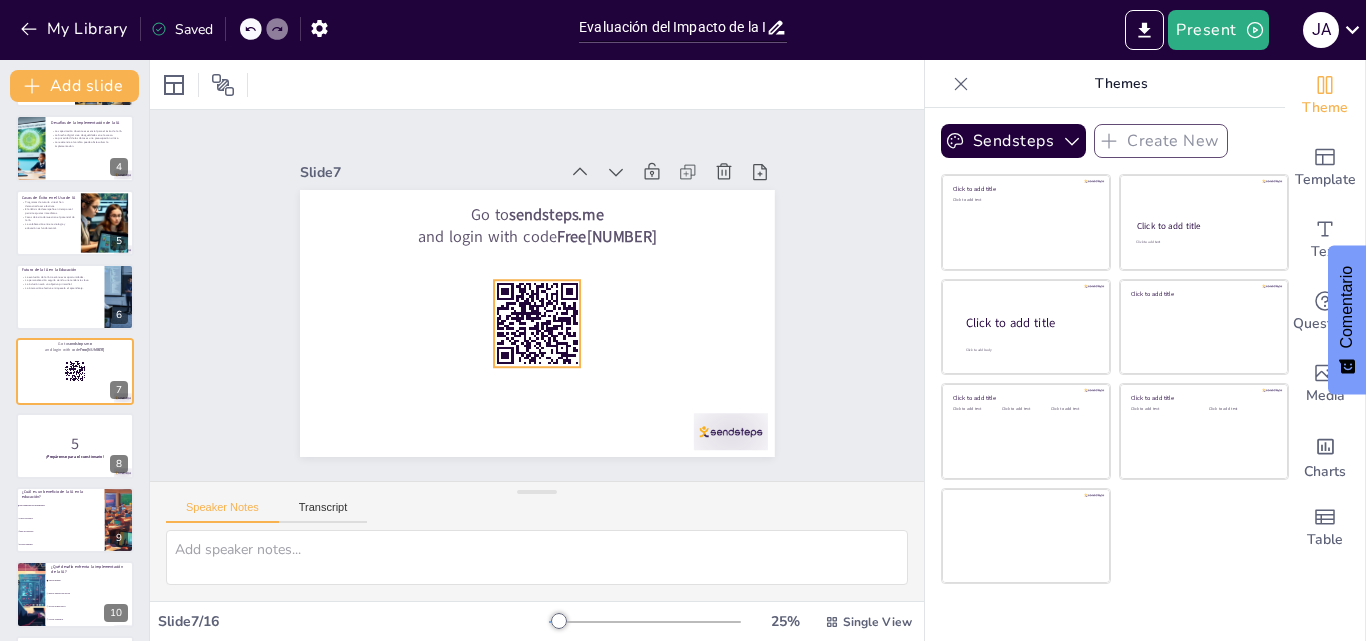 click 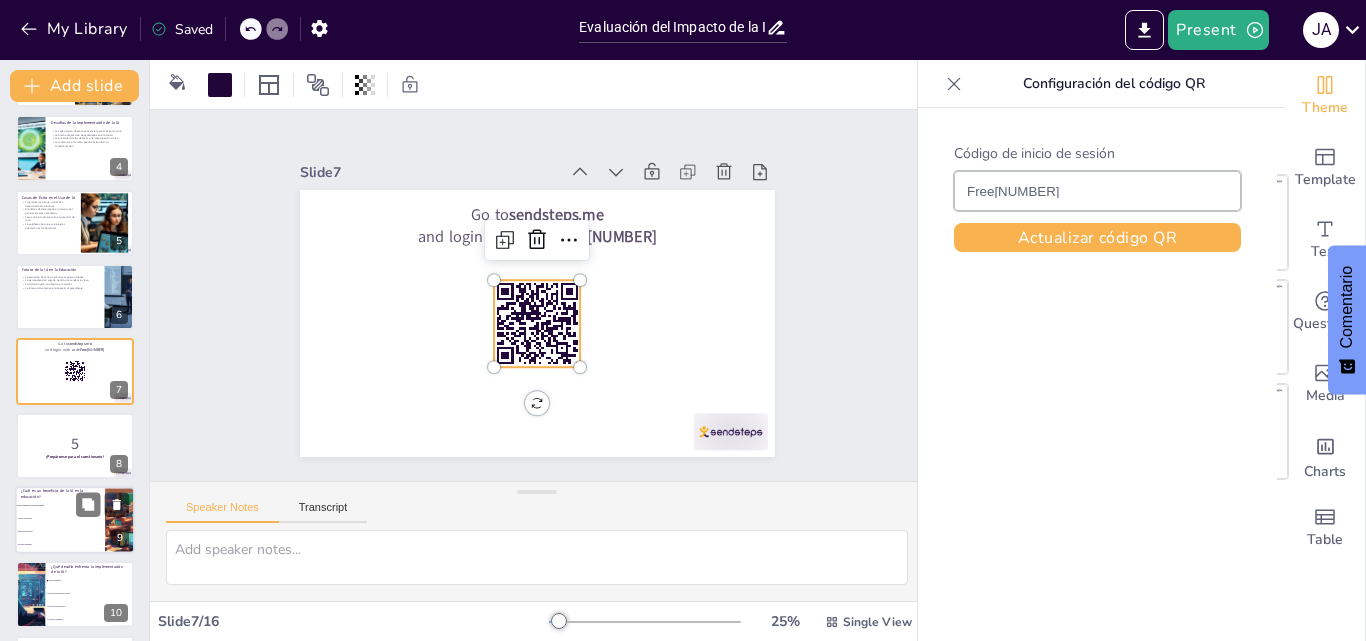 scroll, scrollTop: 675, scrollLeft: 0, axis: vertical 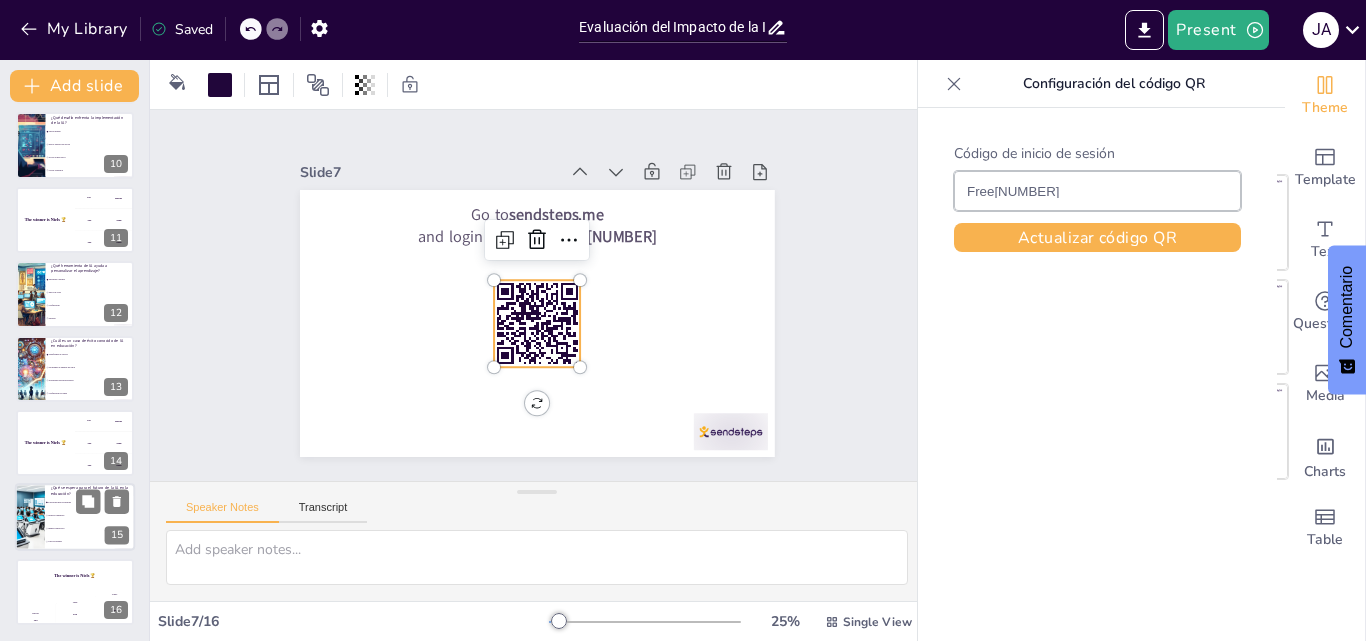 click at bounding box center (30, 518) 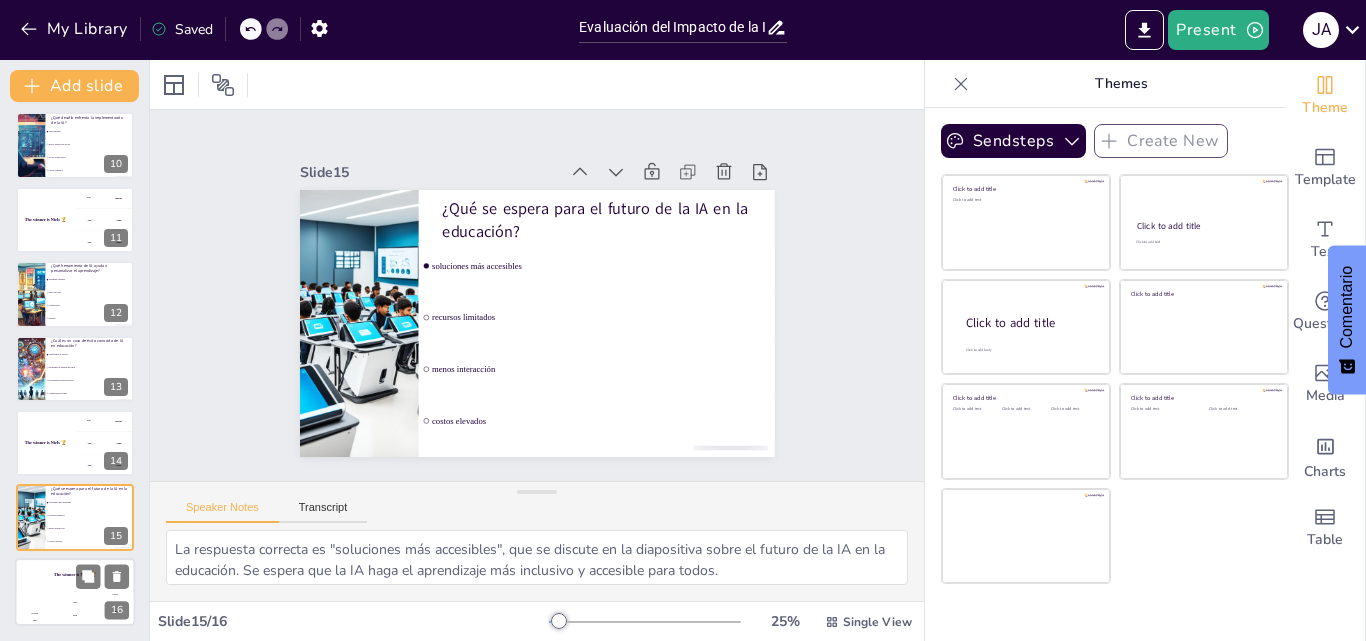 click on "200" at bounding box center [75, 614] 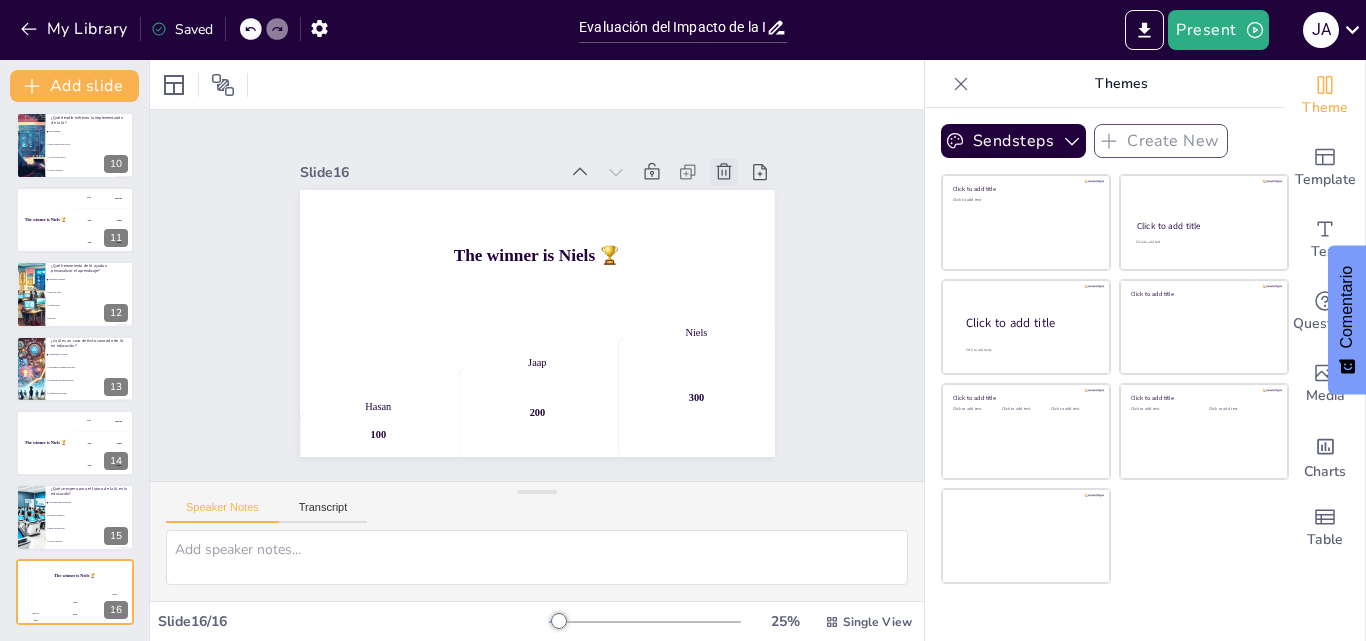click 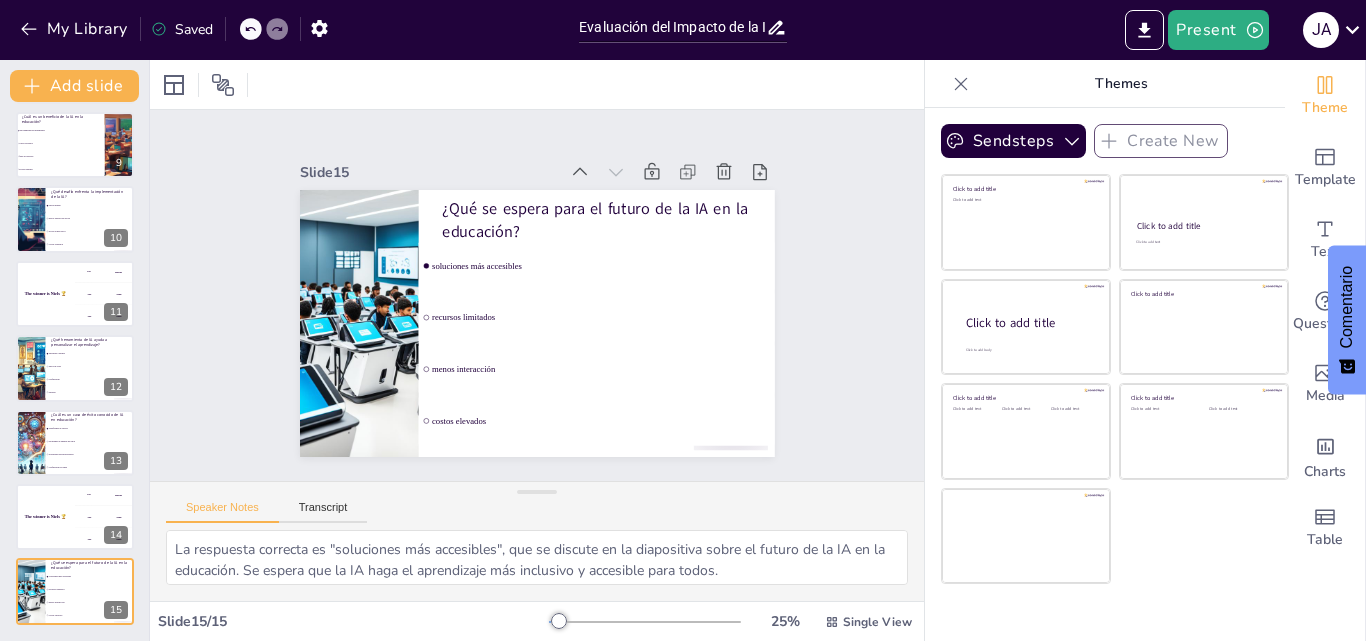 scroll, scrollTop: 601, scrollLeft: 0, axis: vertical 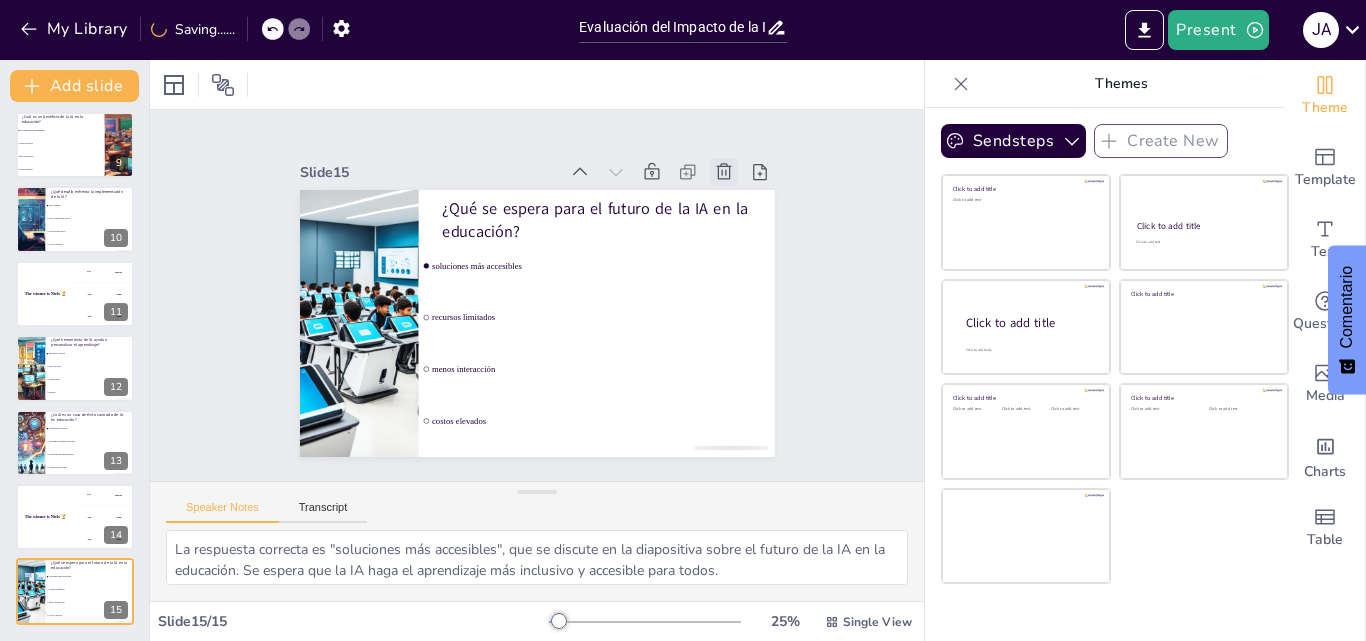 click 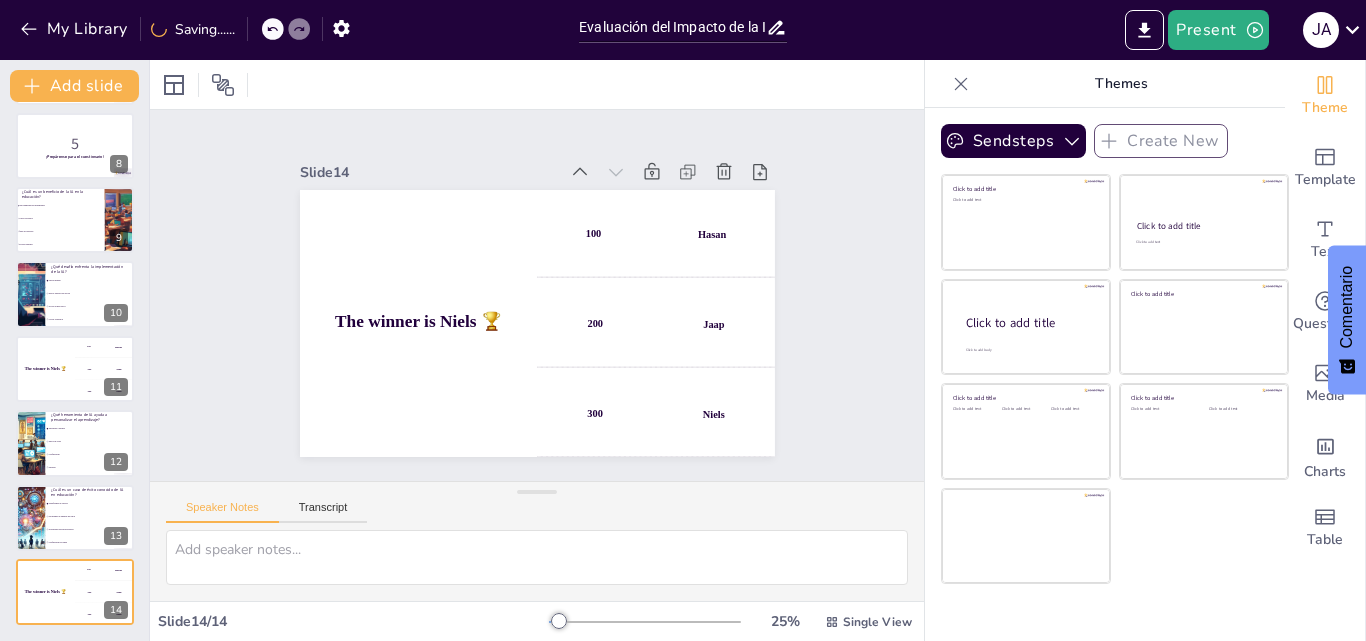 scroll, scrollTop: 526, scrollLeft: 0, axis: vertical 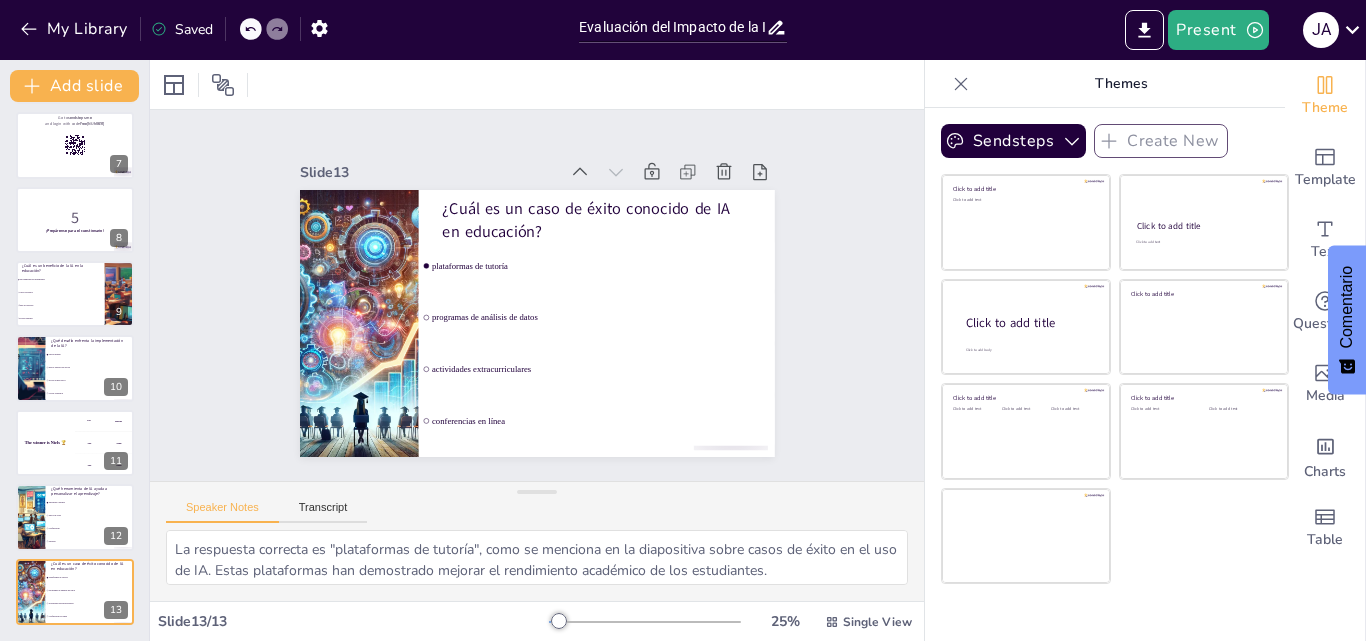 click 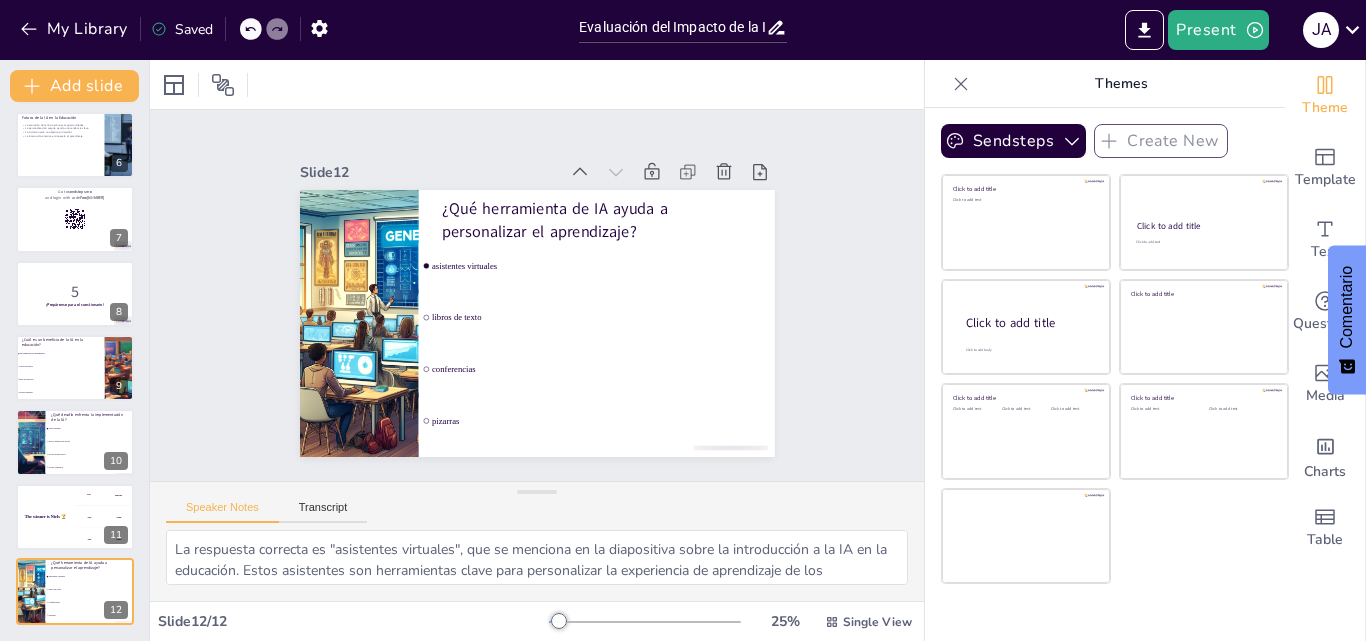 scroll, scrollTop: 378, scrollLeft: 0, axis: vertical 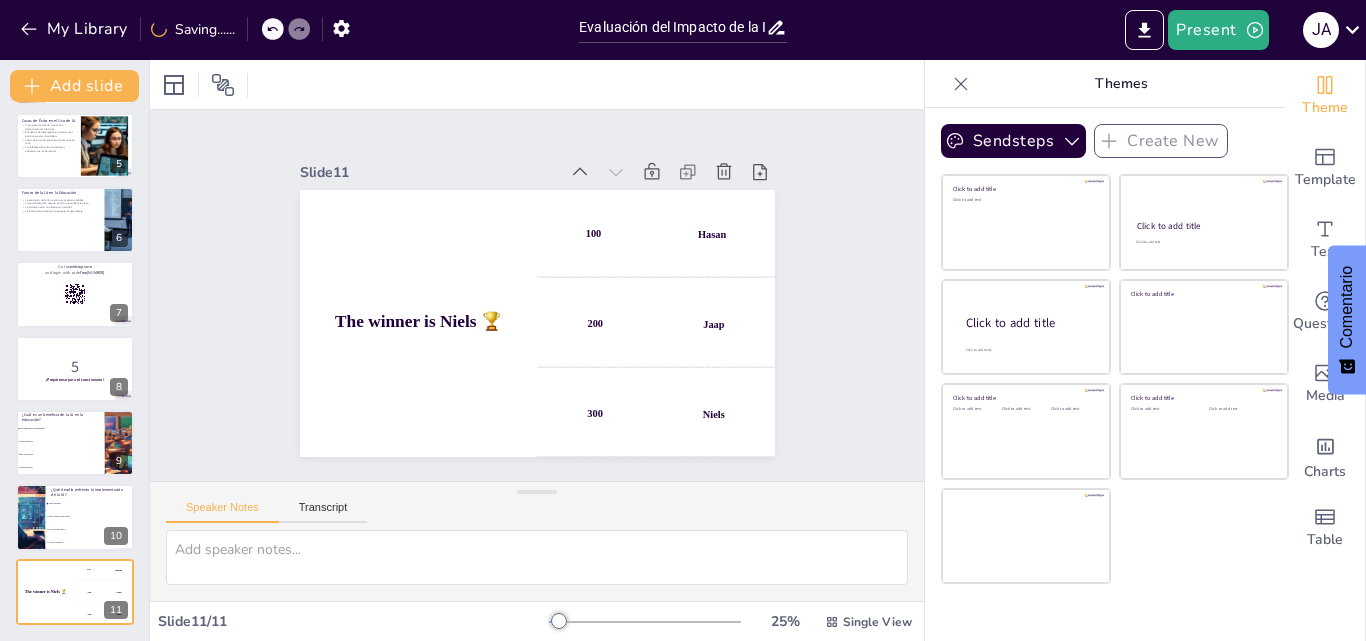 click 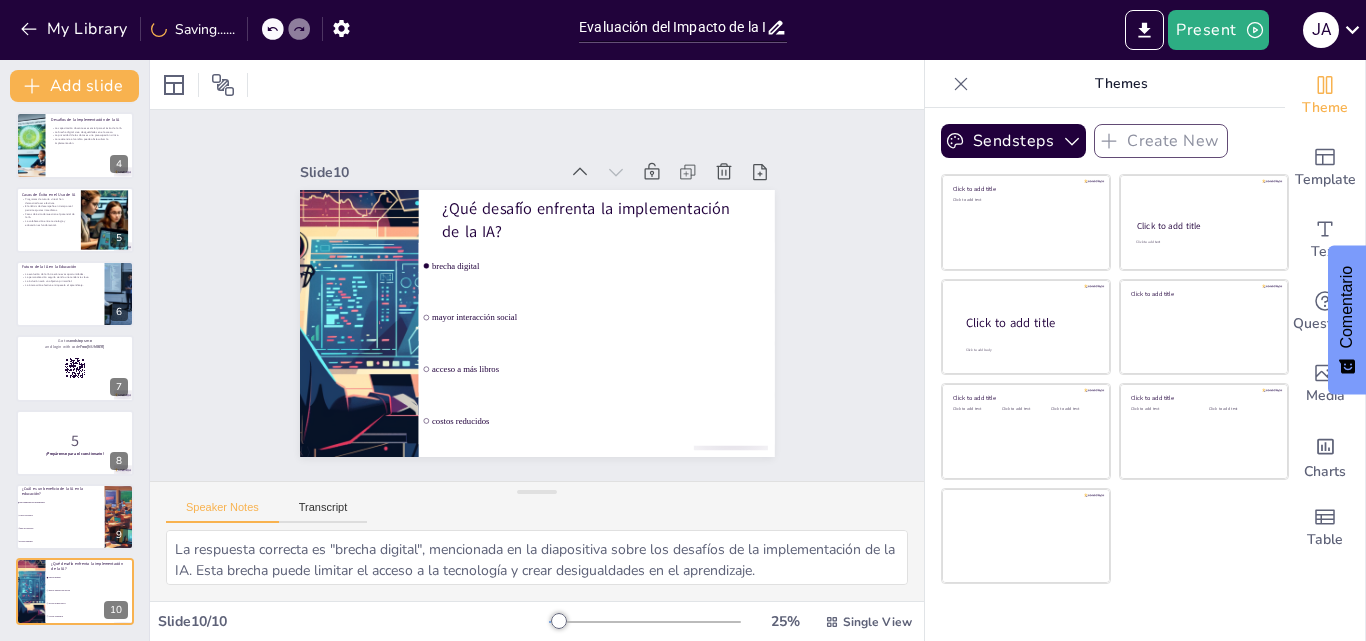 click 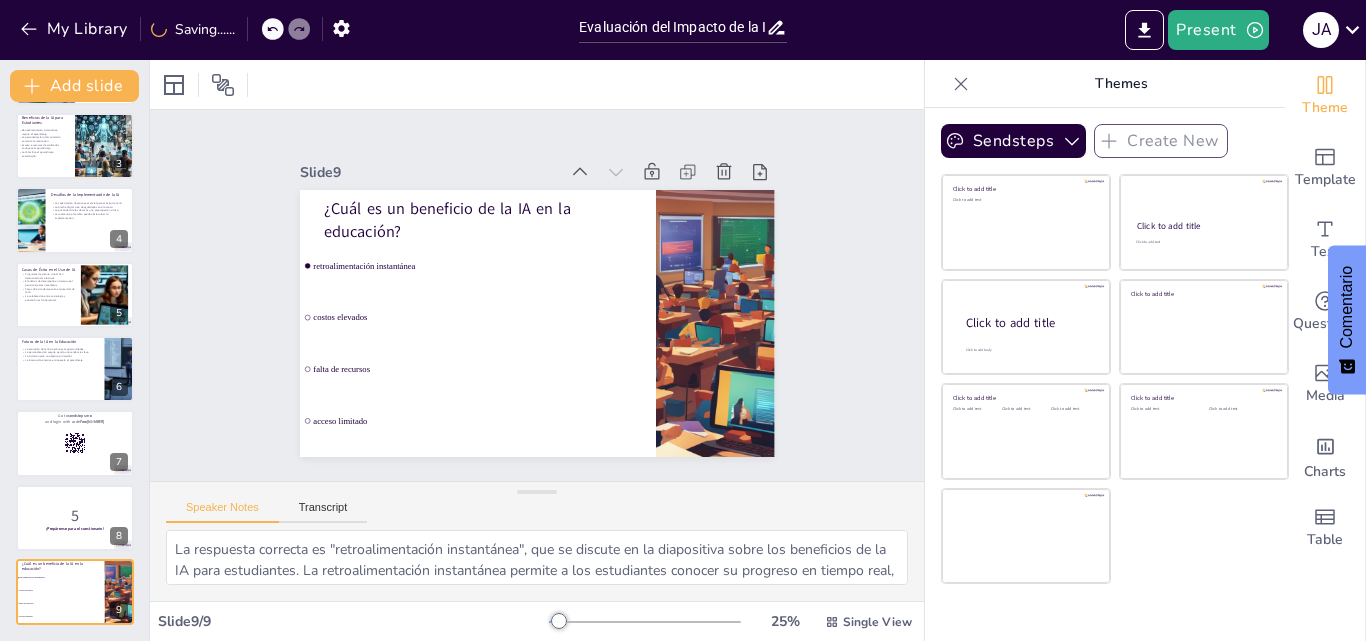 click 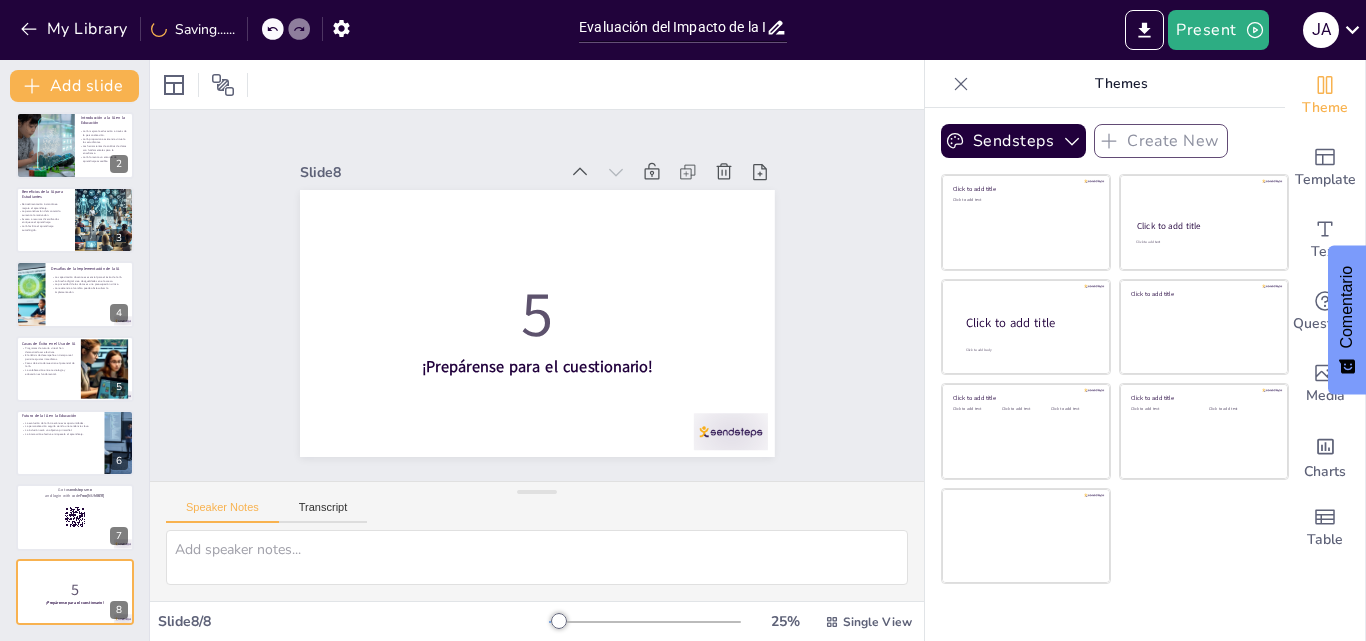 scroll, scrollTop: 80, scrollLeft: 0, axis: vertical 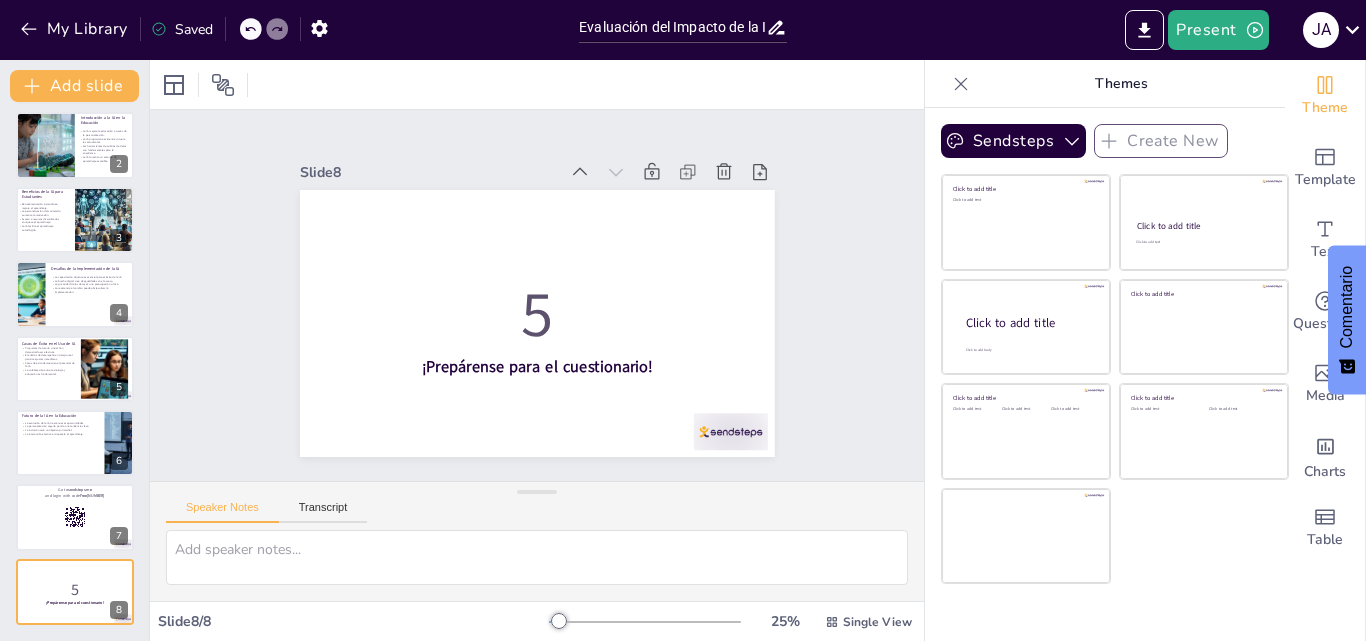 click 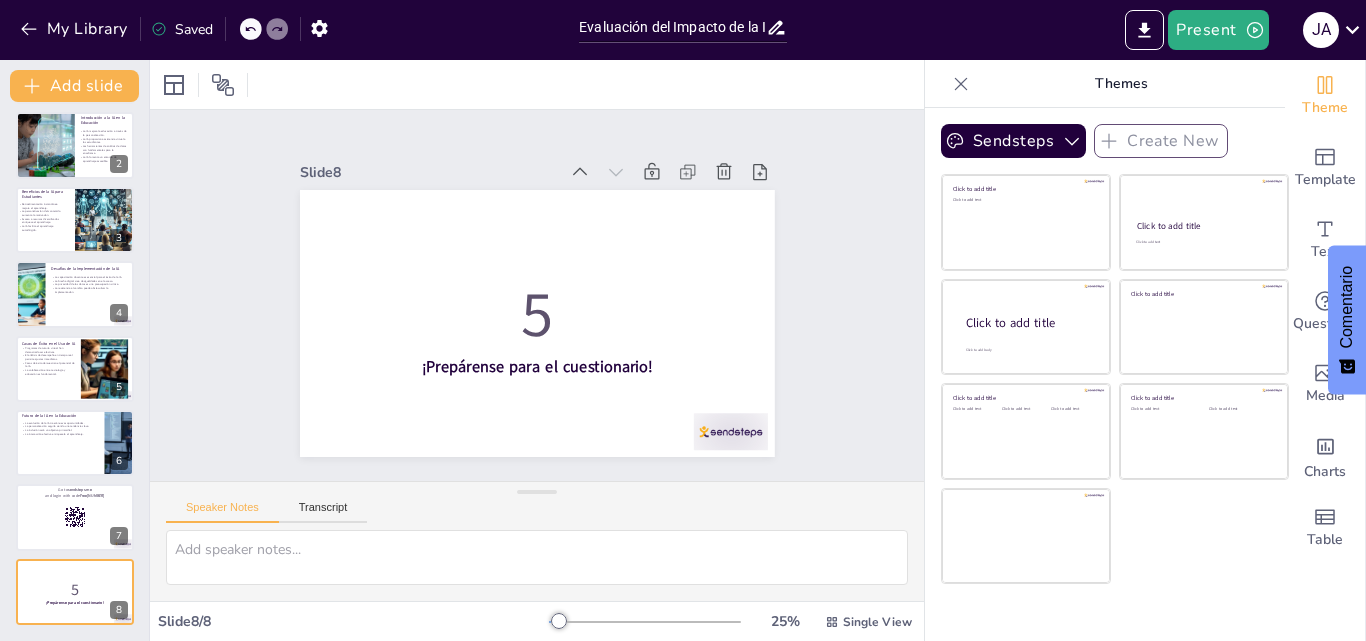scroll, scrollTop: 6, scrollLeft: 0, axis: vertical 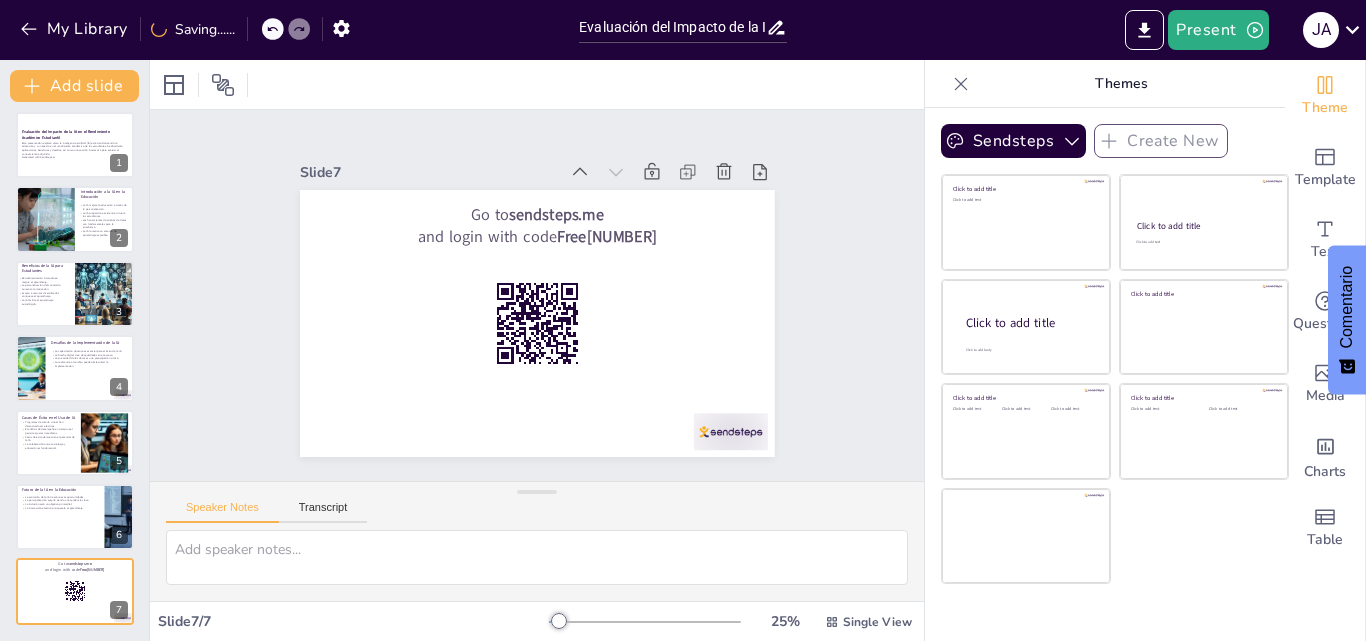 click 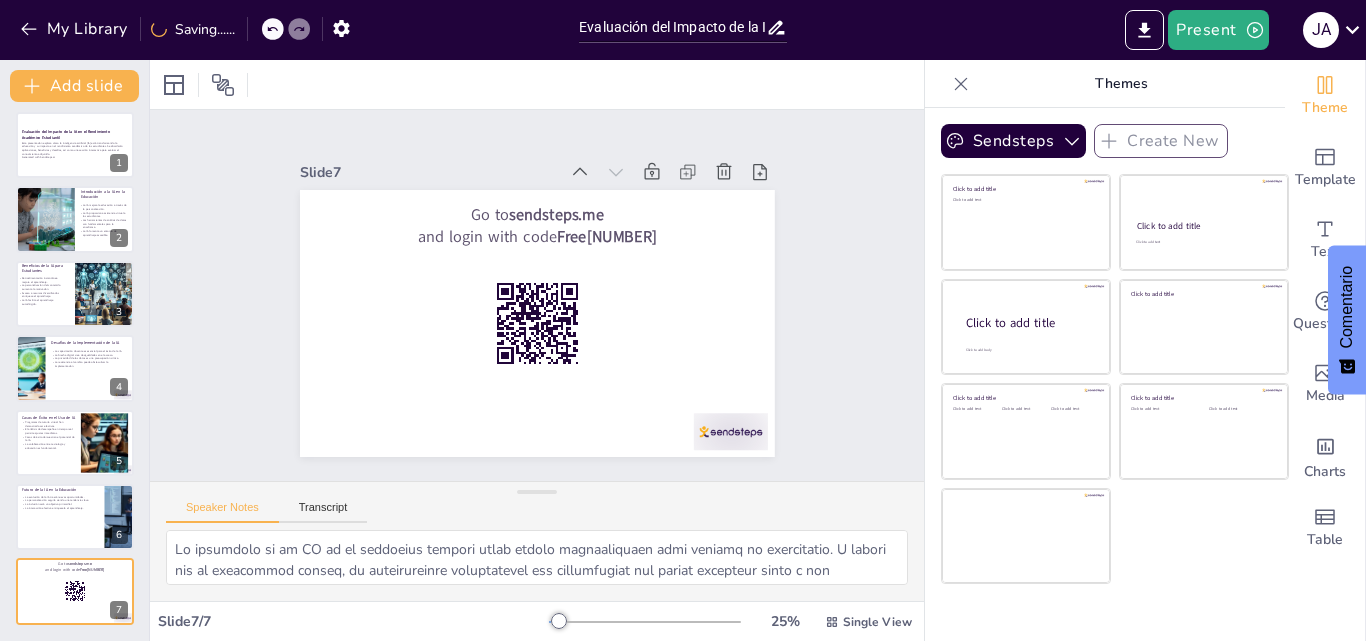 scroll, scrollTop: 0, scrollLeft: 0, axis: both 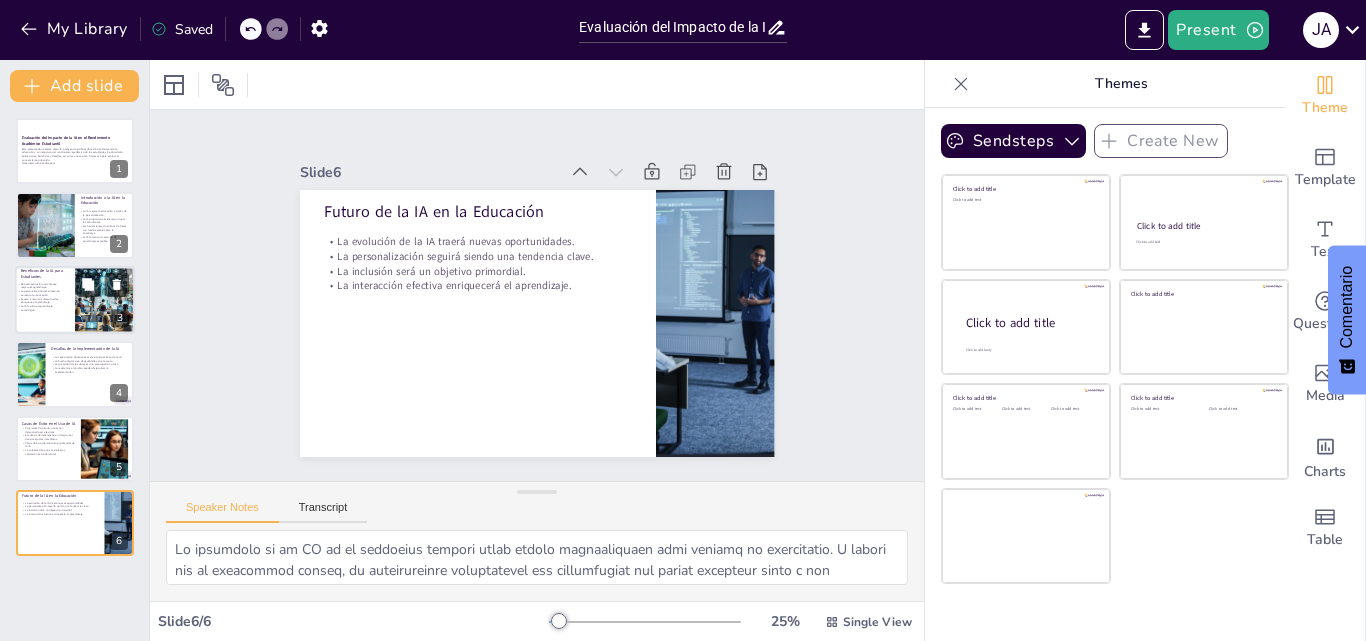 click at bounding box center (75, 300) 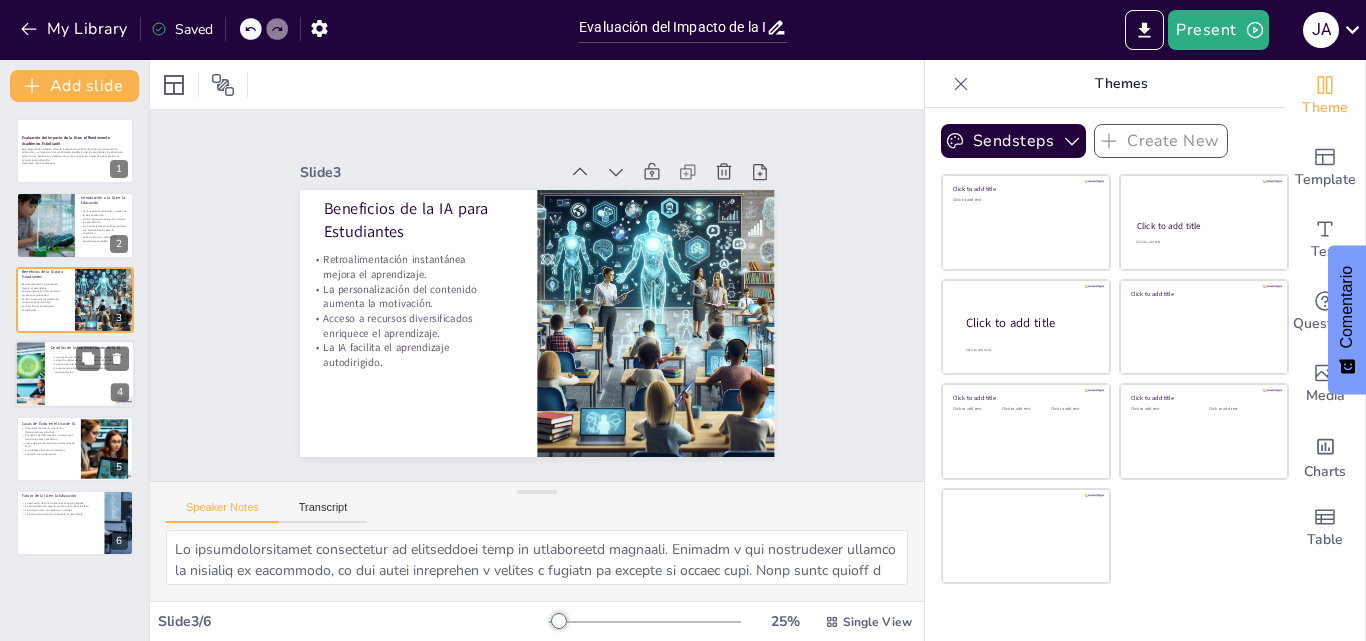 click at bounding box center (75, 374) 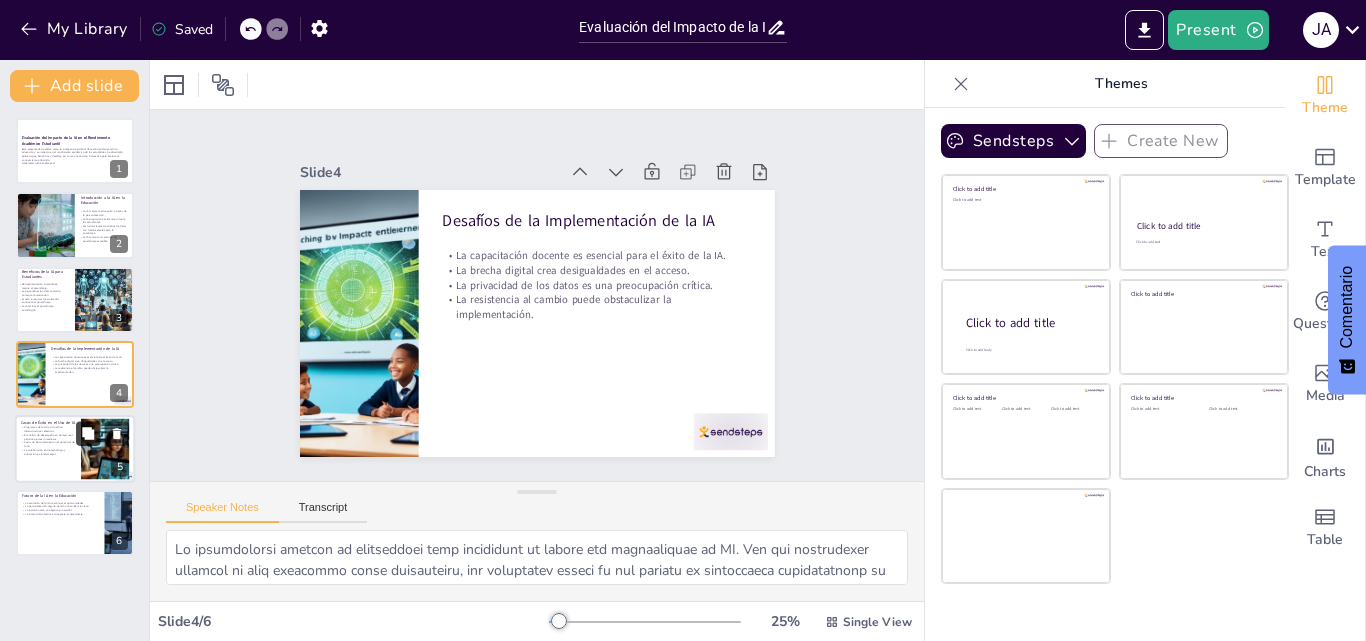 click at bounding box center (88, 433) 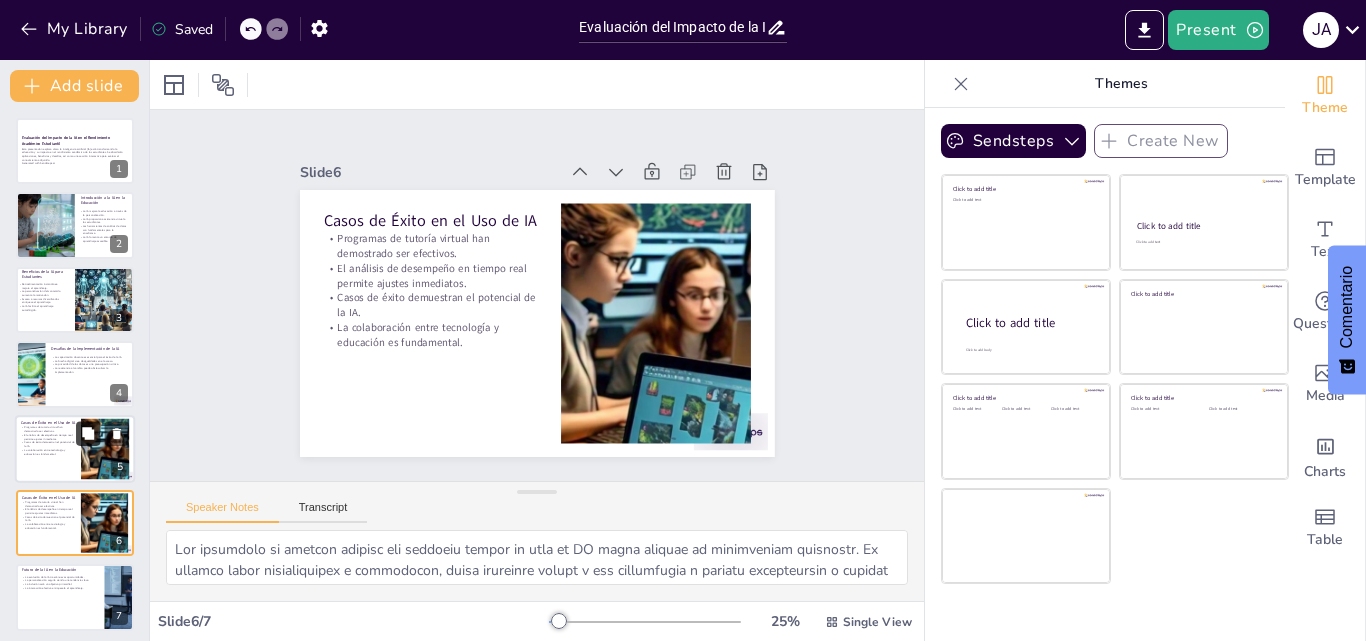 scroll, scrollTop: 6, scrollLeft: 0, axis: vertical 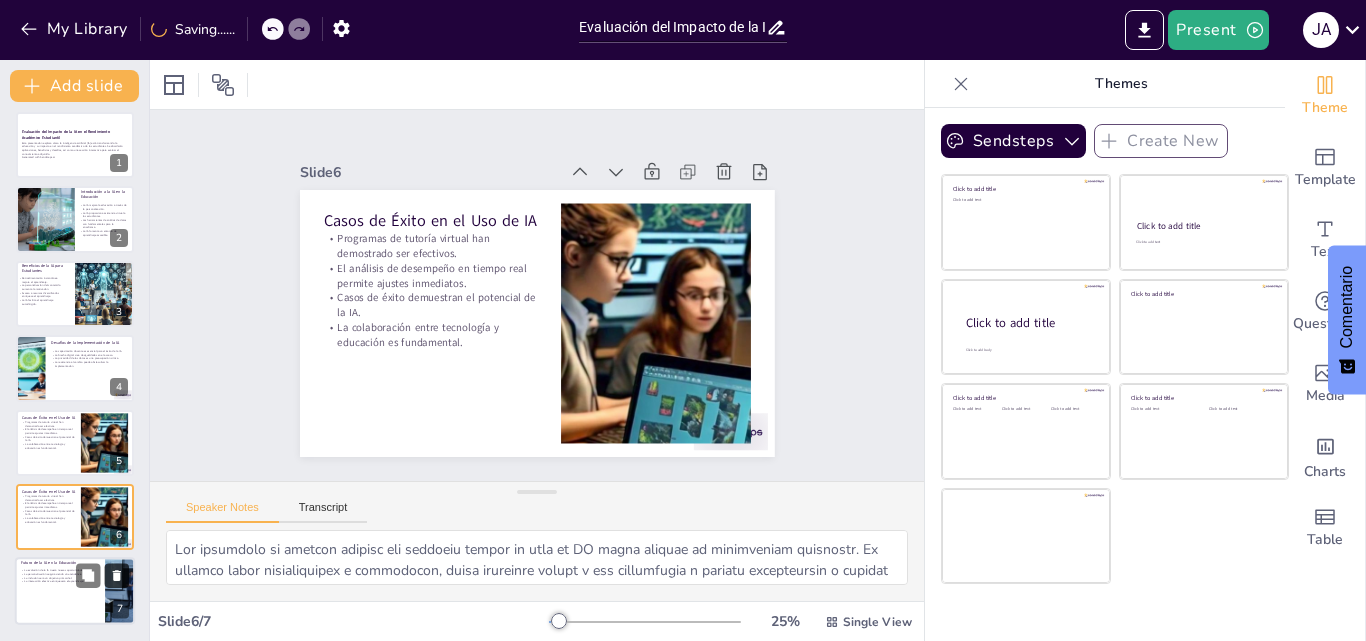click at bounding box center [117, 576] 